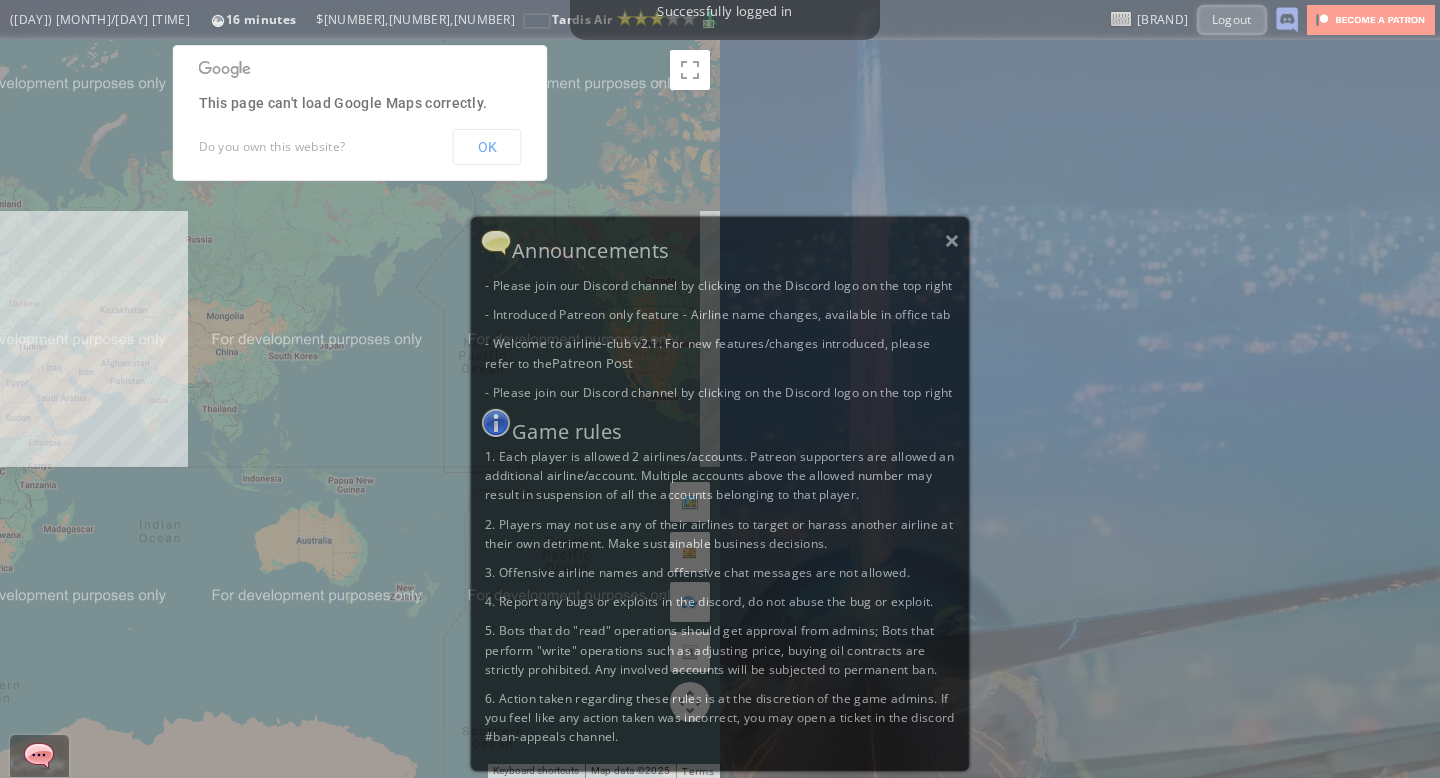 scroll, scrollTop: 0, scrollLeft: 0, axis: both 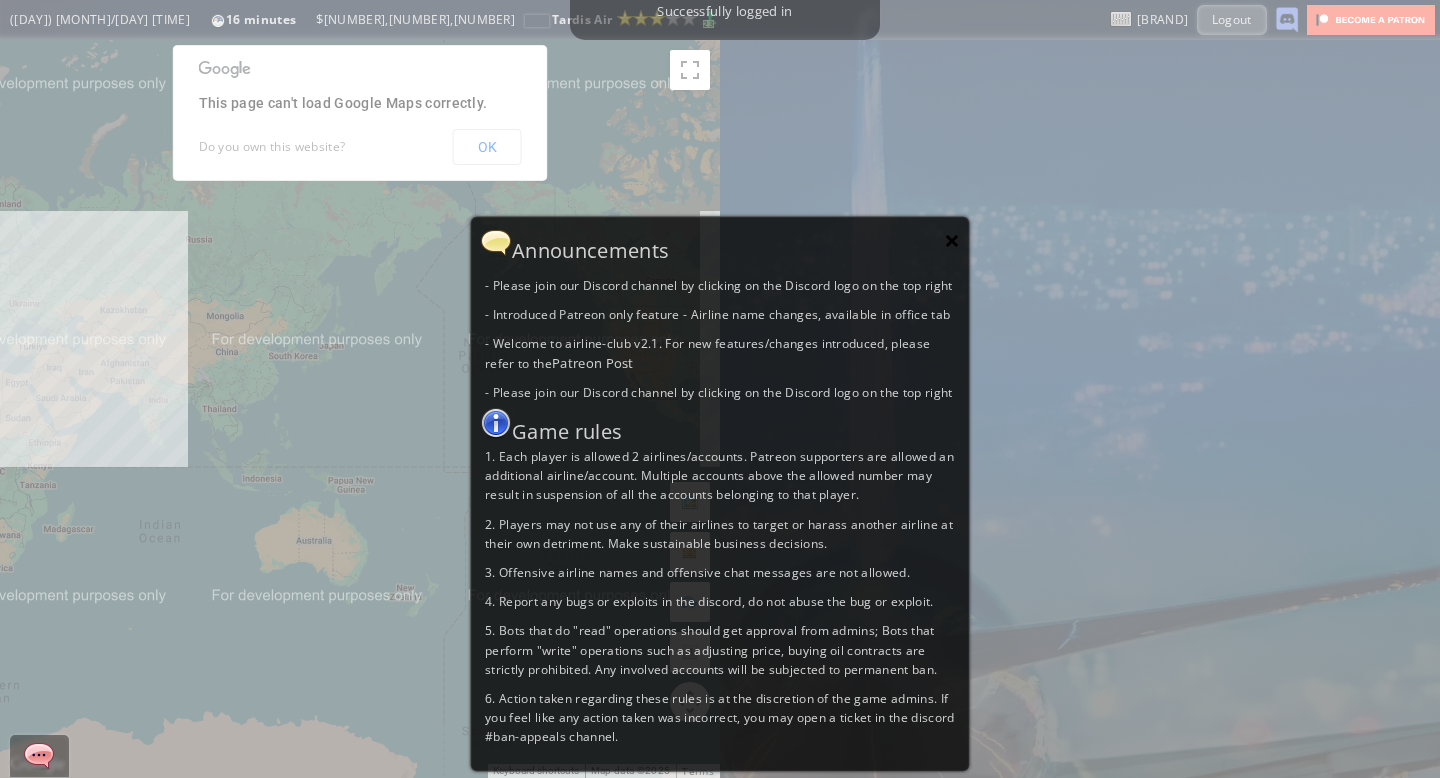 click on "×" at bounding box center (952, 240) 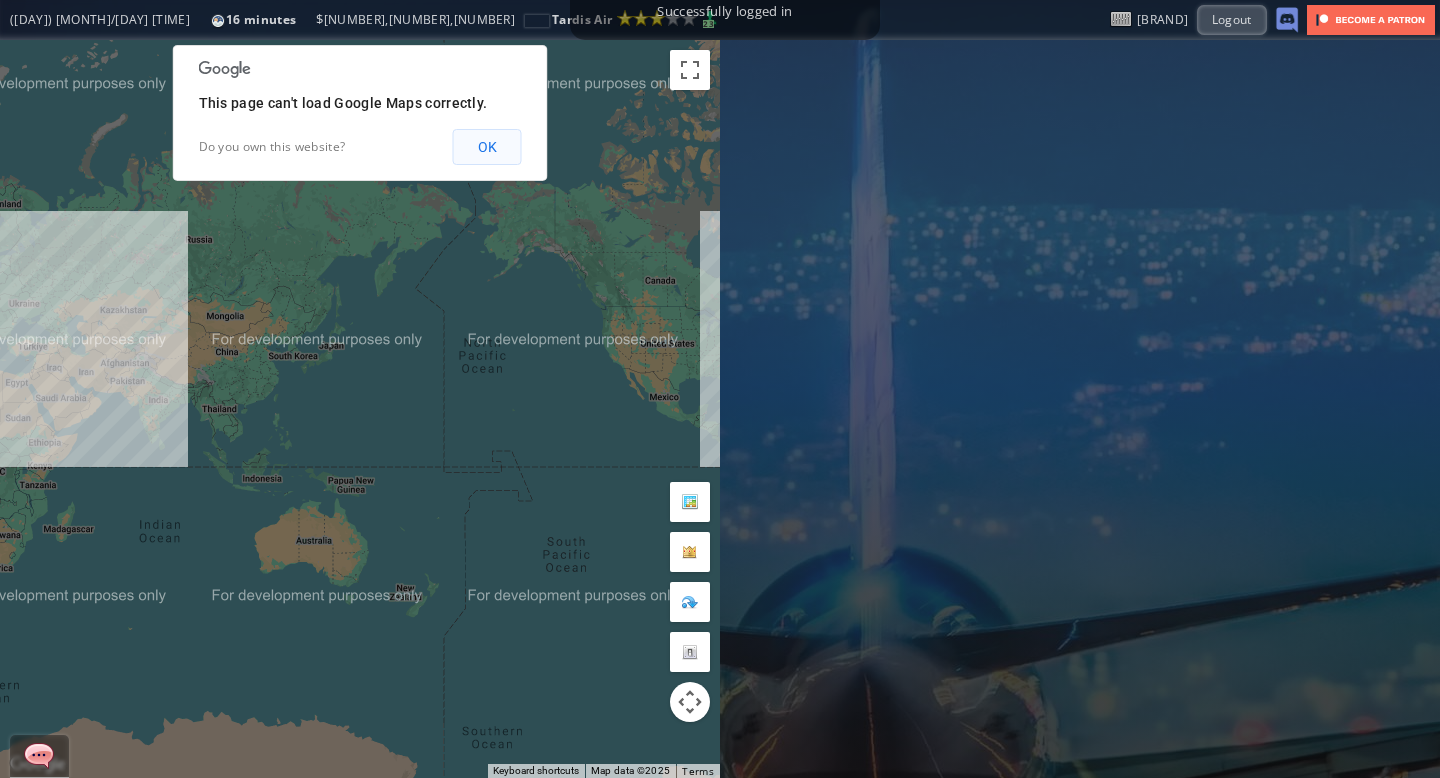 click on "OK" at bounding box center [487, 147] 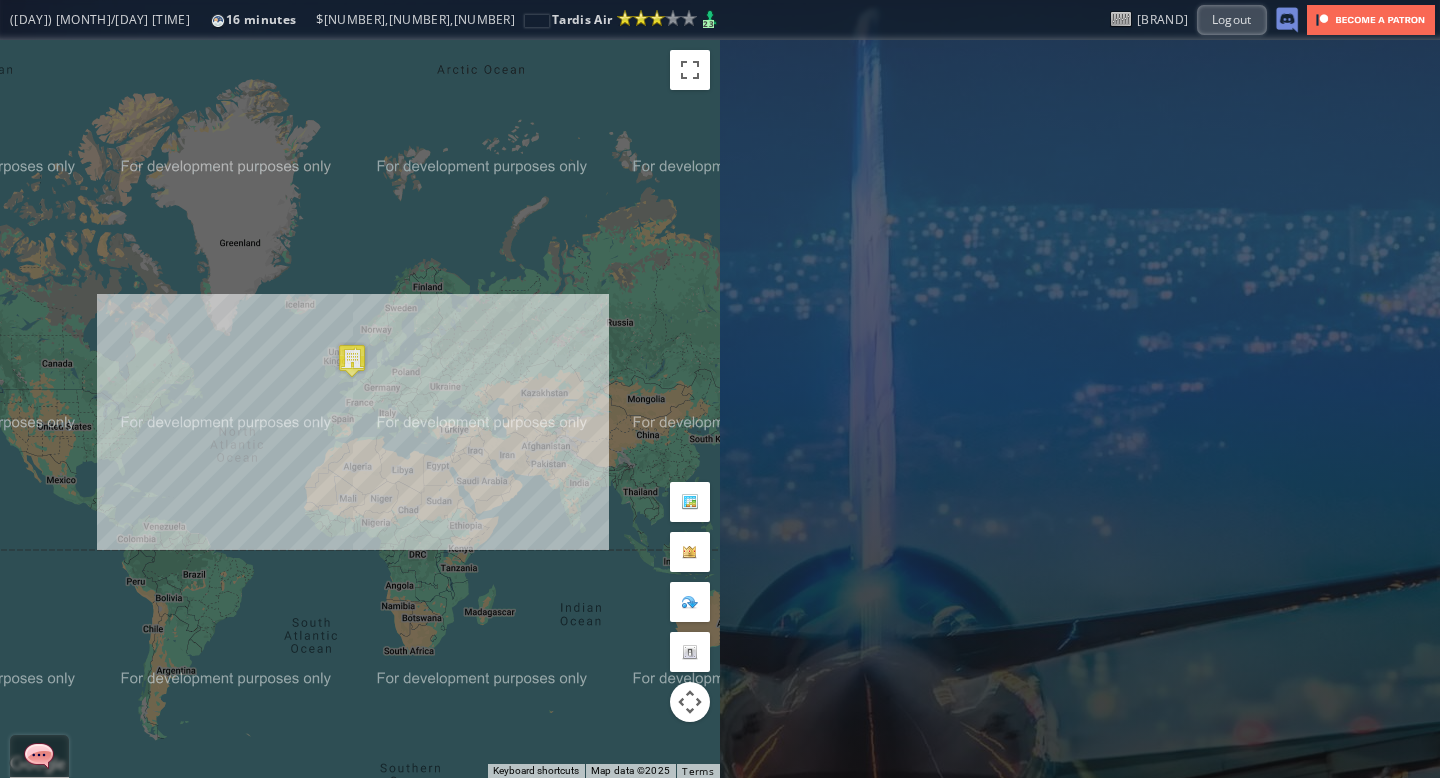 drag, startPoint x: 192, startPoint y: 374, endPoint x: 616, endPoint y: 459, distance: 432.43613 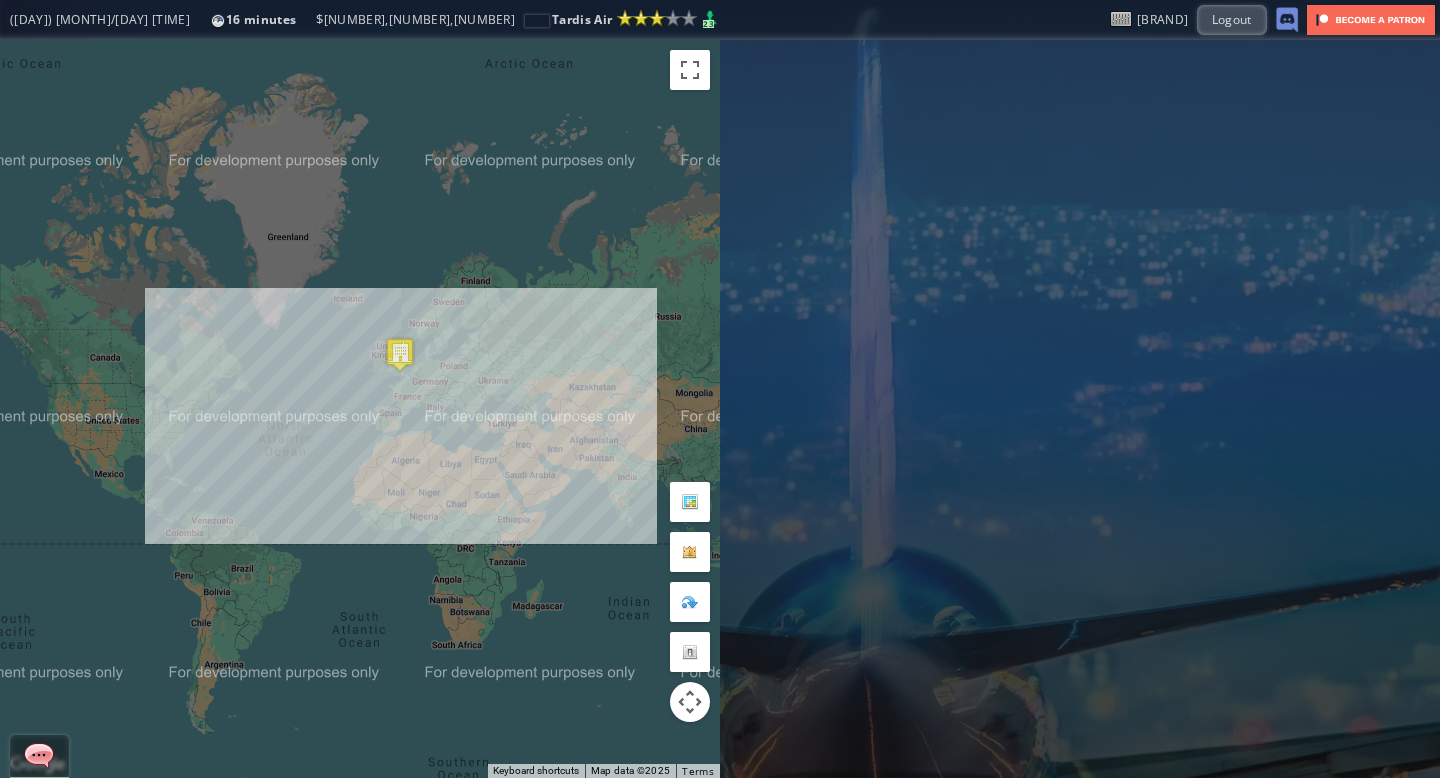 drag, startPoint x: 334, startPoint y: 518, endPoint x: 382, endPoint y: 500, distance: 51.264023 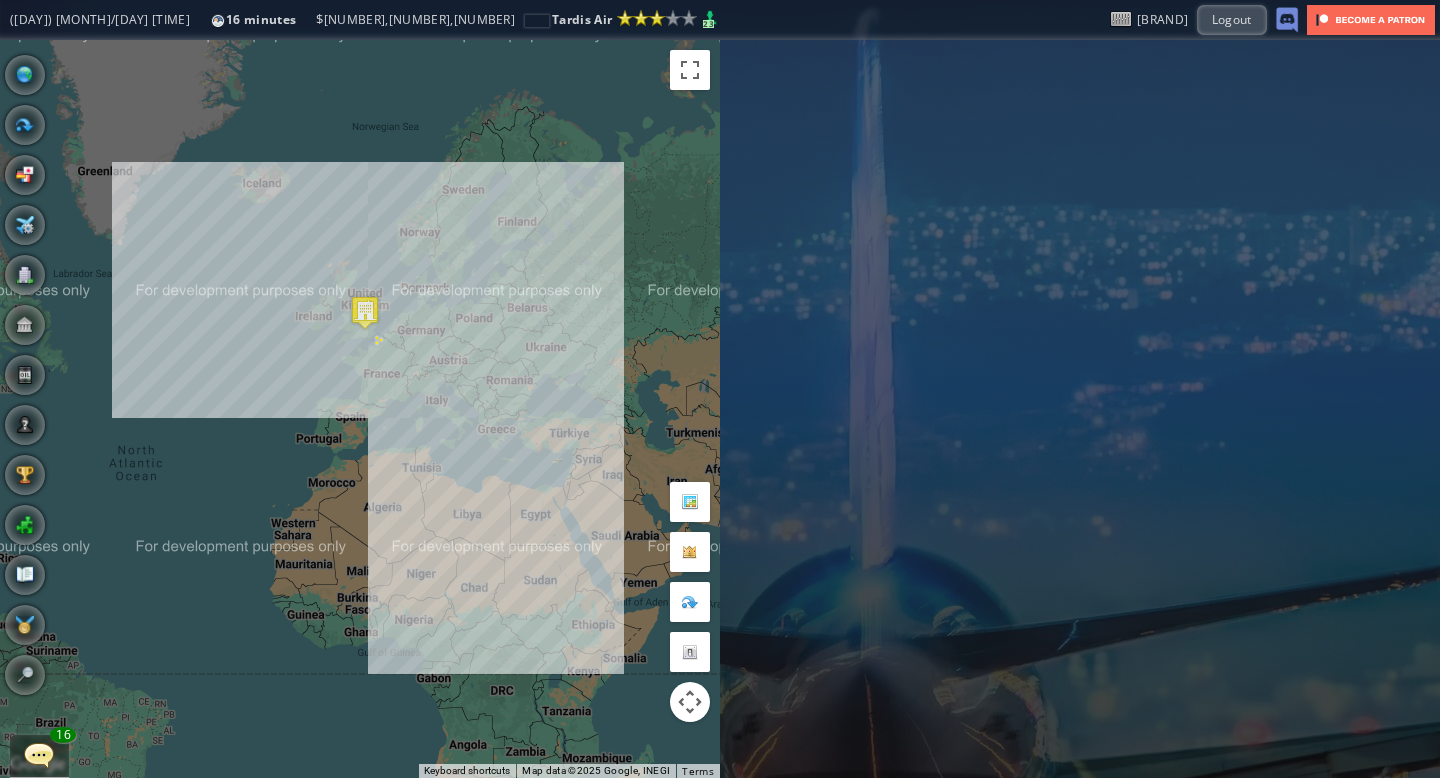 drag, startPoint x: 317, startPoint y: 311, endPoint x: 298, endPoint y: 417, distance: 107.68937 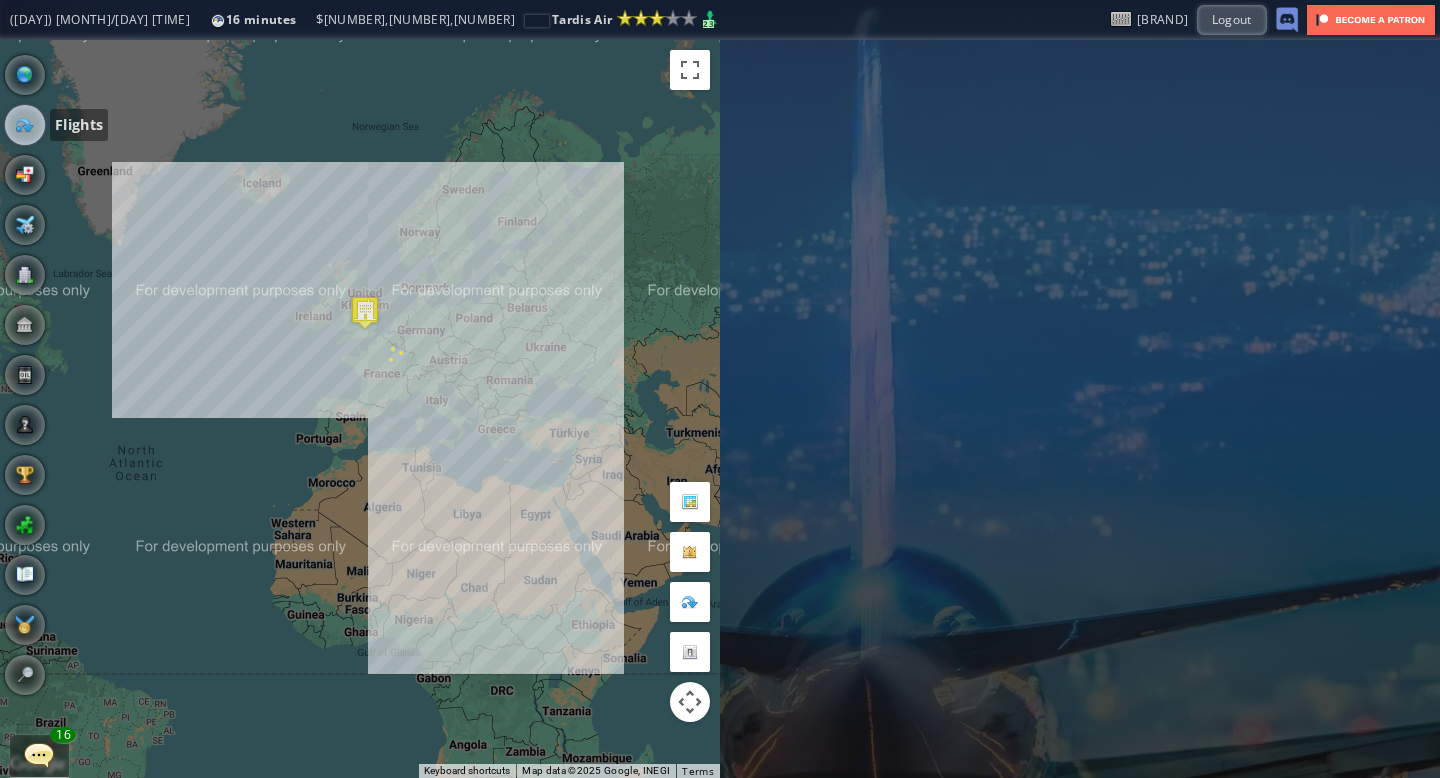 click at bounding box center (25, 125) 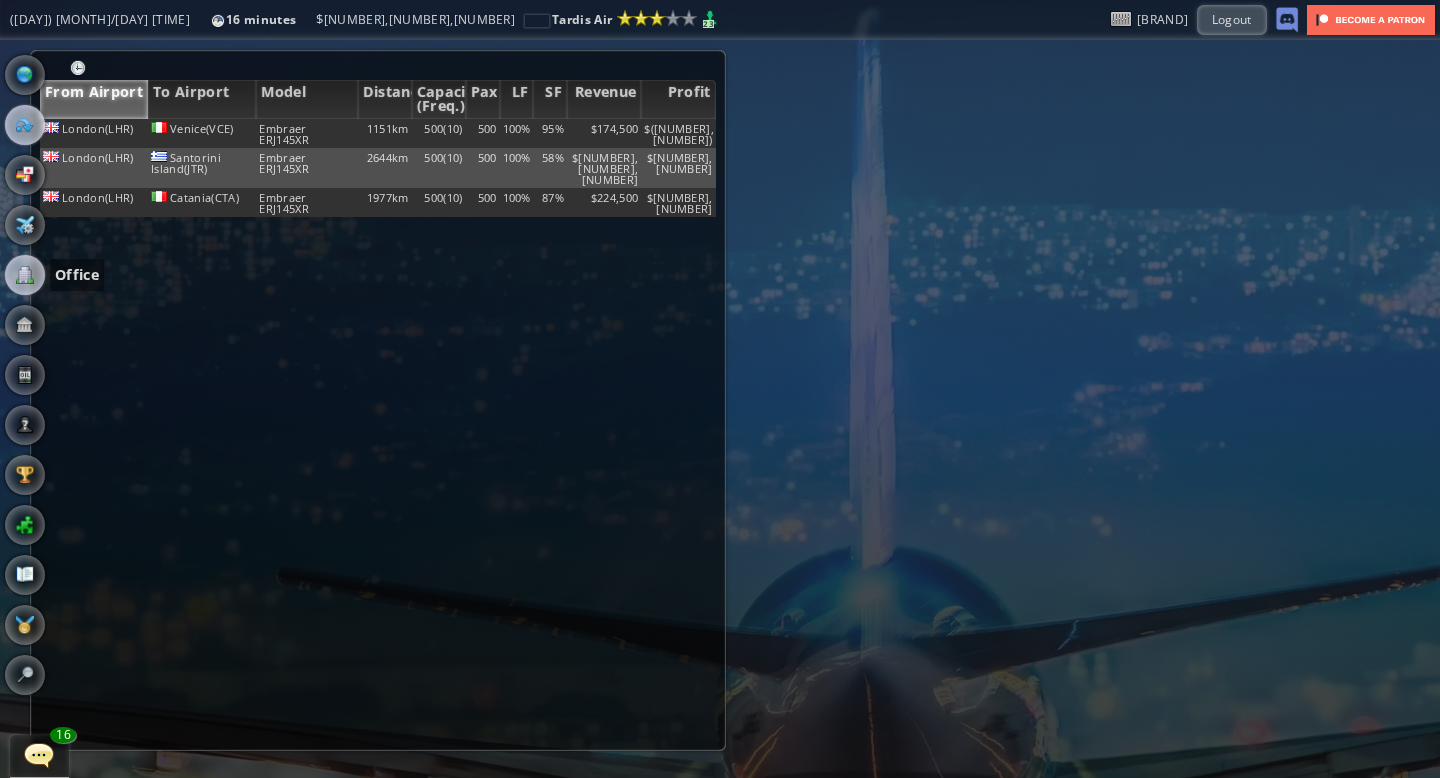 click at bounding box center (25, 275) 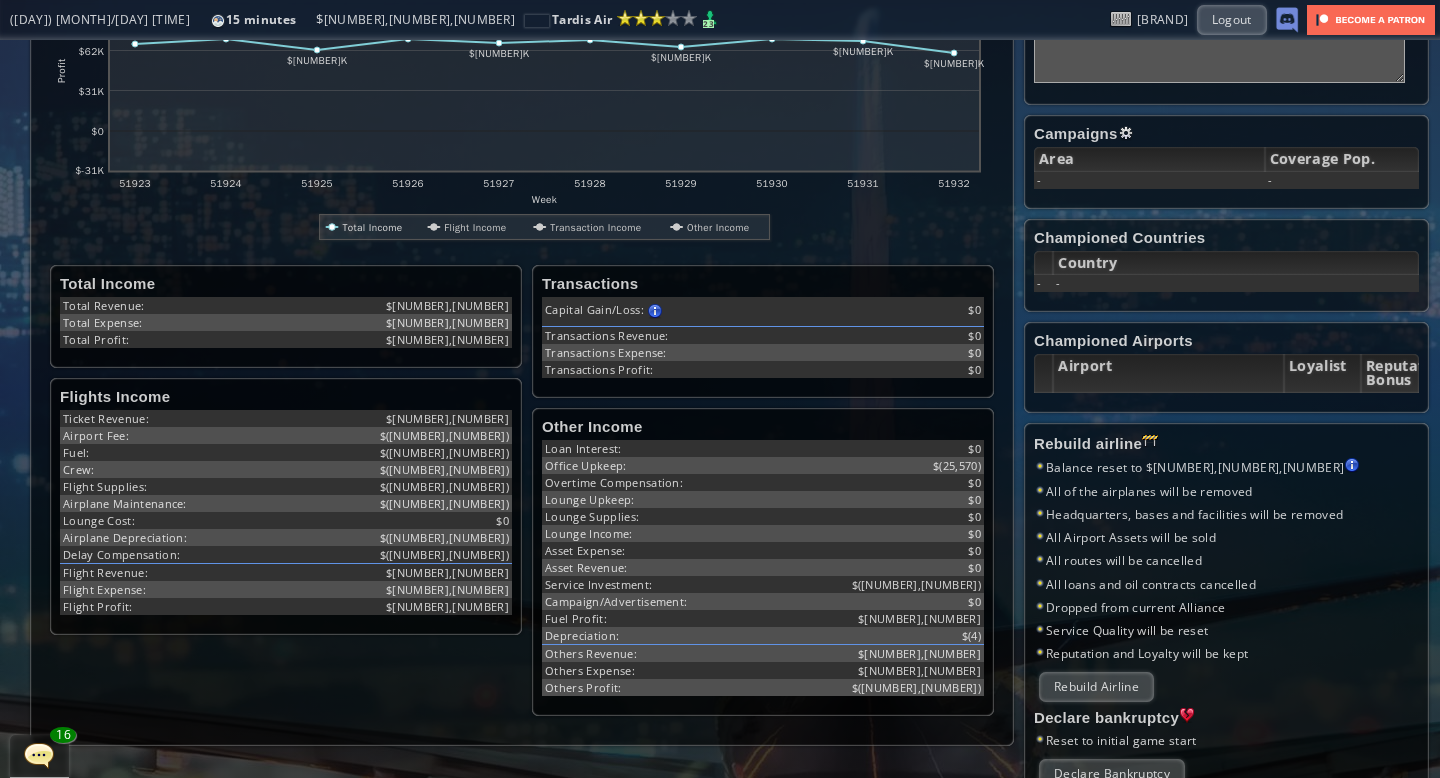 scroll, scrollTop: 0, scrollLeft: 0, axis: both 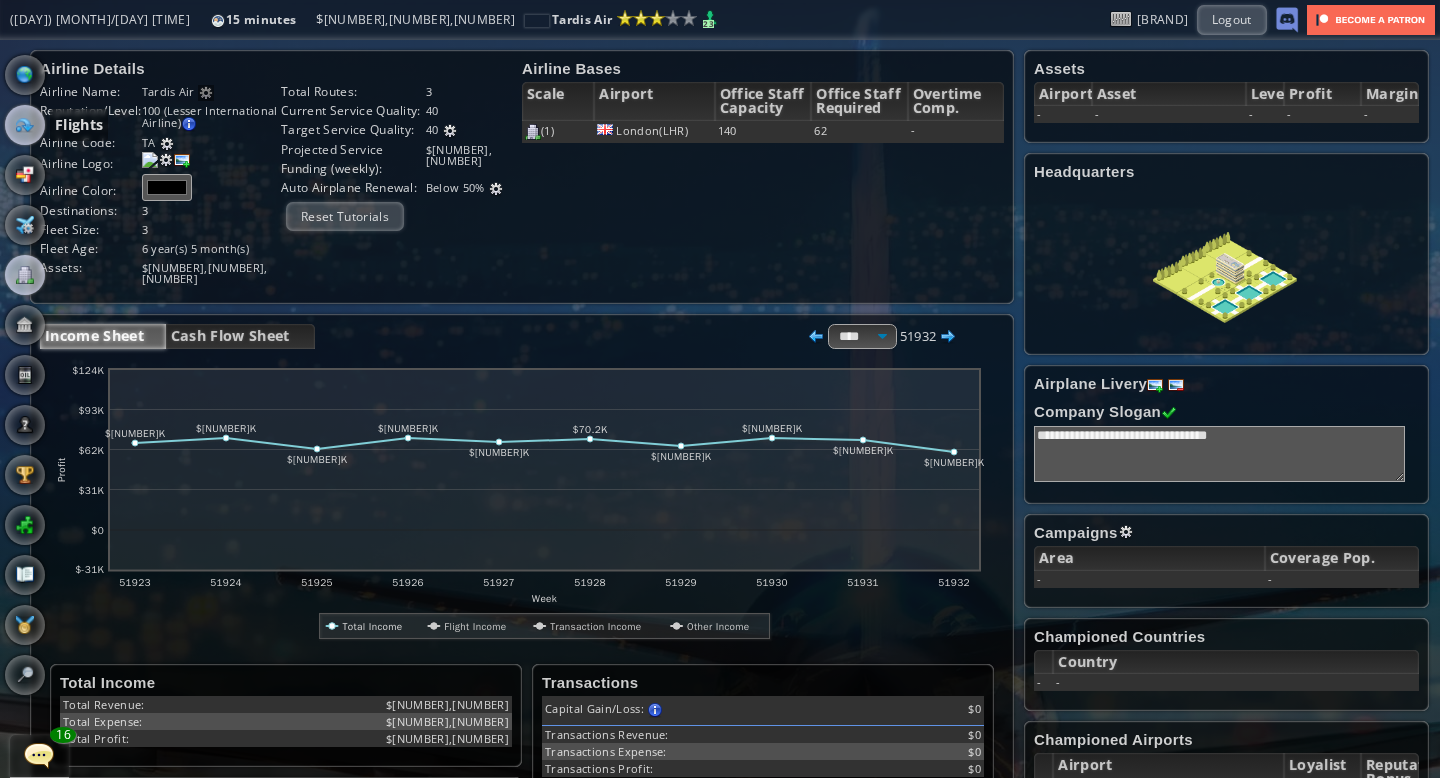 click at bounding box center (25, 125) 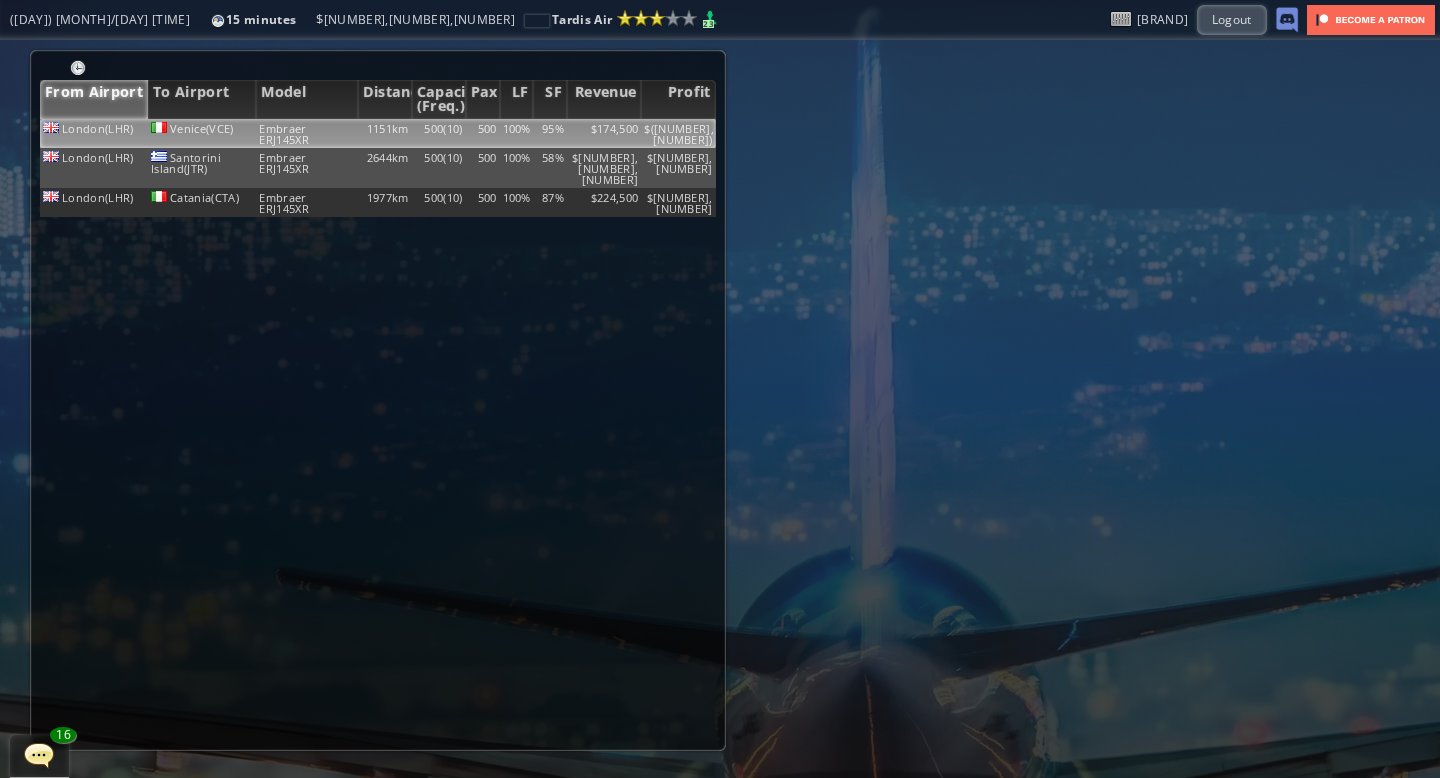 click on "100%" at bounding box center [517, 133] 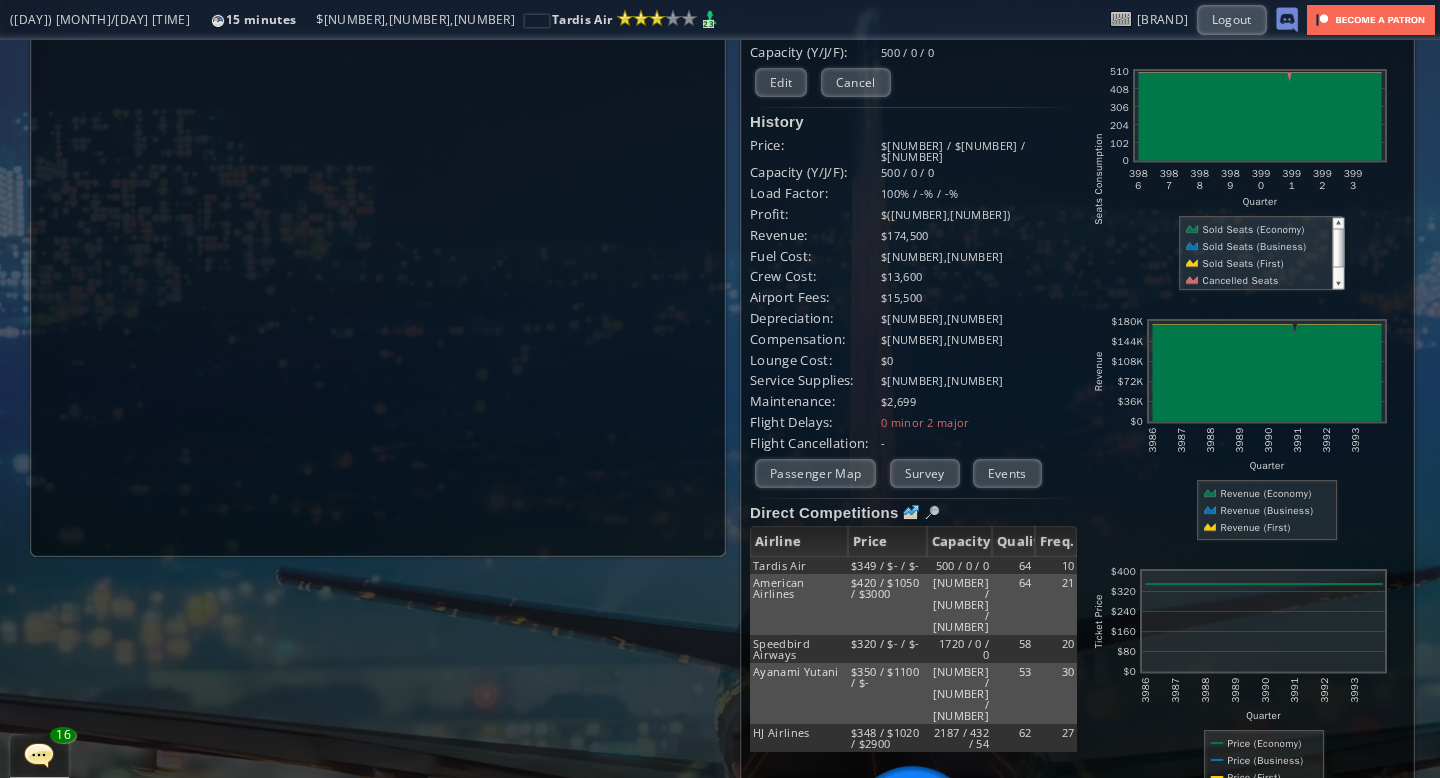 scroll, scrollTop: 0, scrollLeft: 0, axis: both 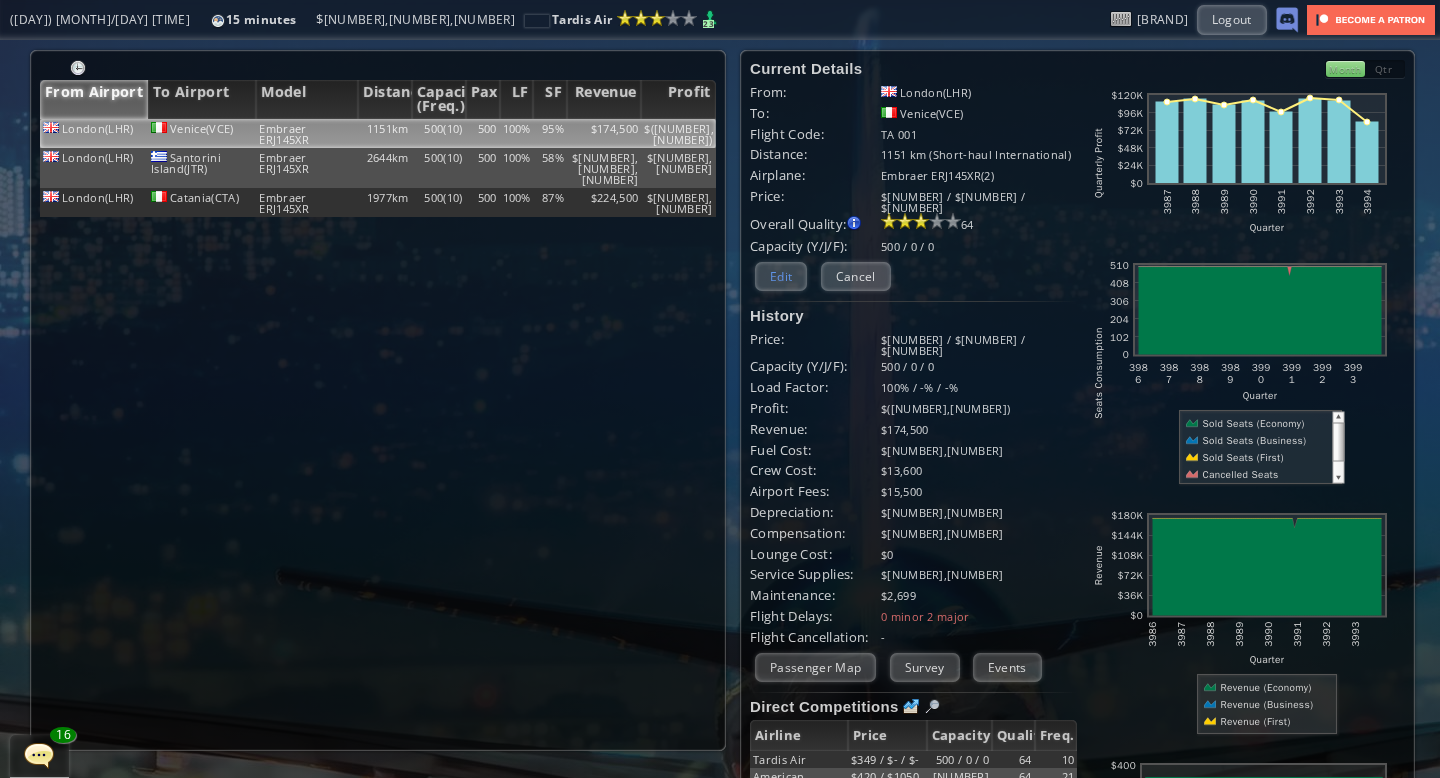 click on "Edit" at bounding box center (781, 276) 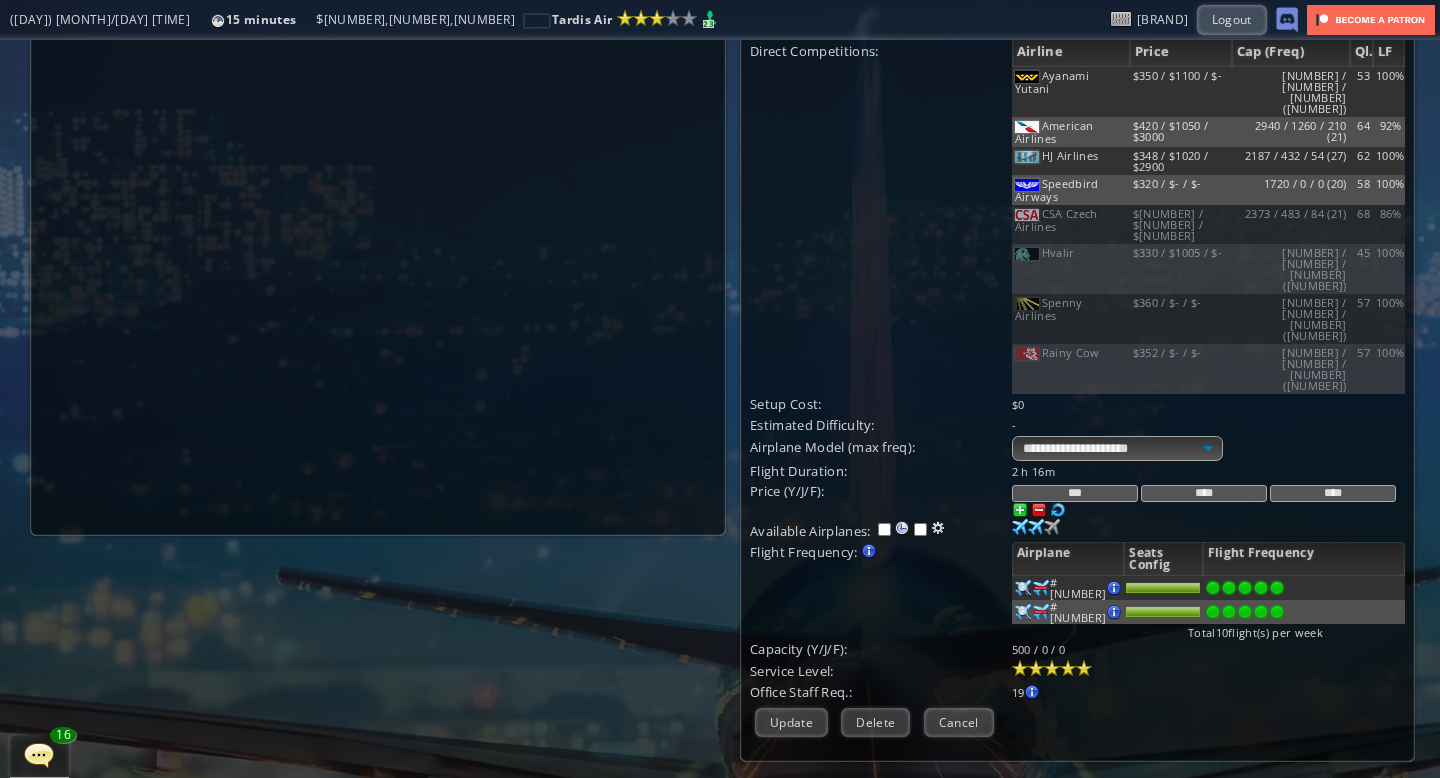 scroll, scrollTop: 216, scrollLeft: 0, axis: vertical 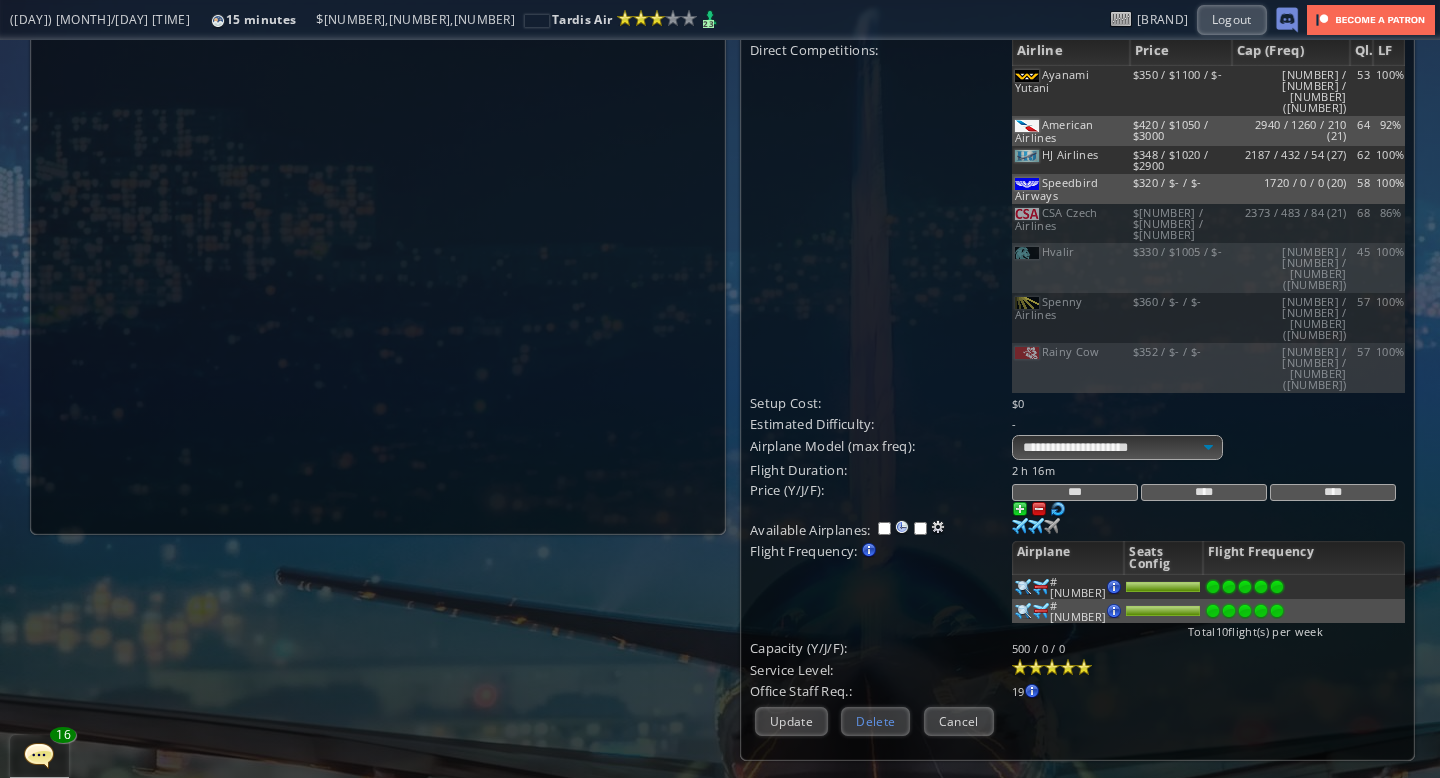 click on "Delete" at bounding box center [875, 721] 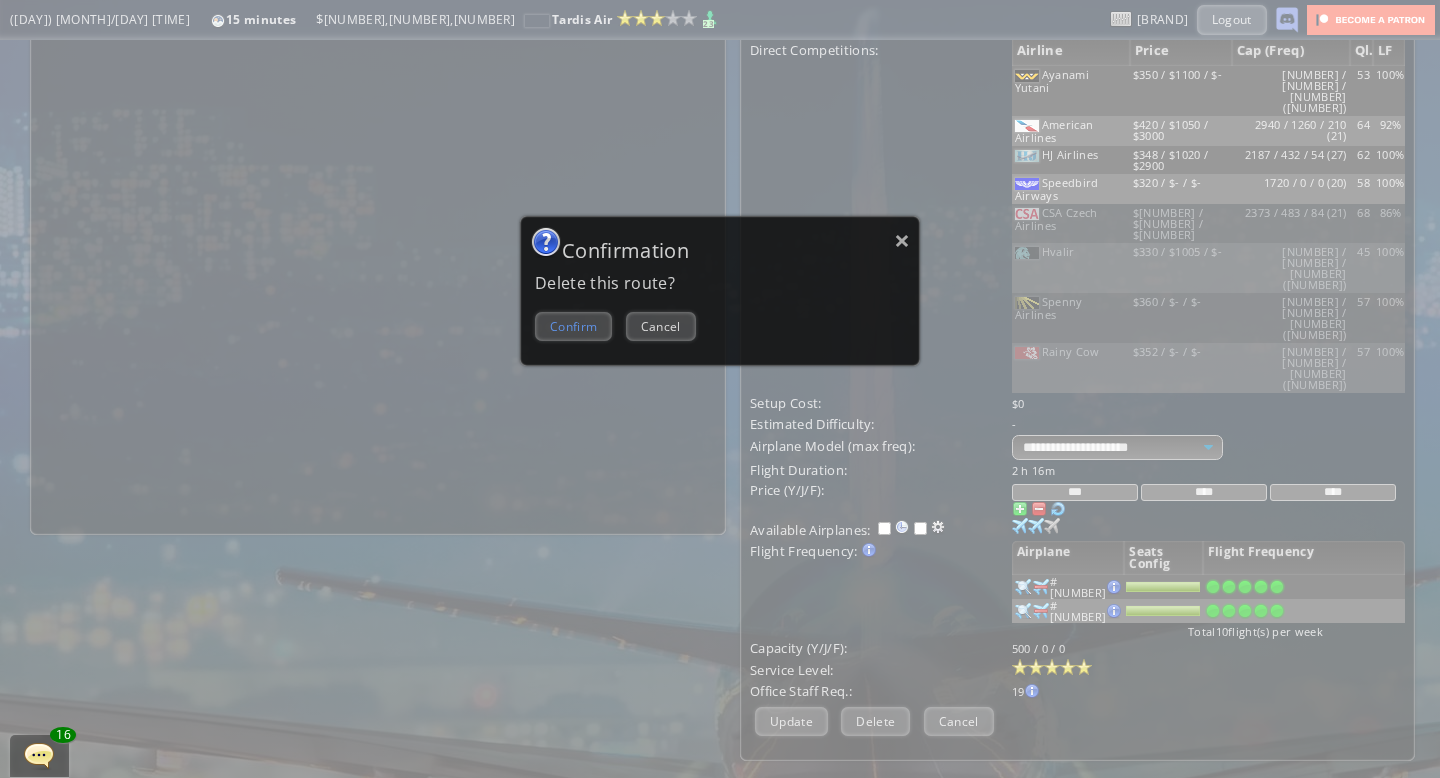 click on "Confirm" at bounding box center (573, 326) 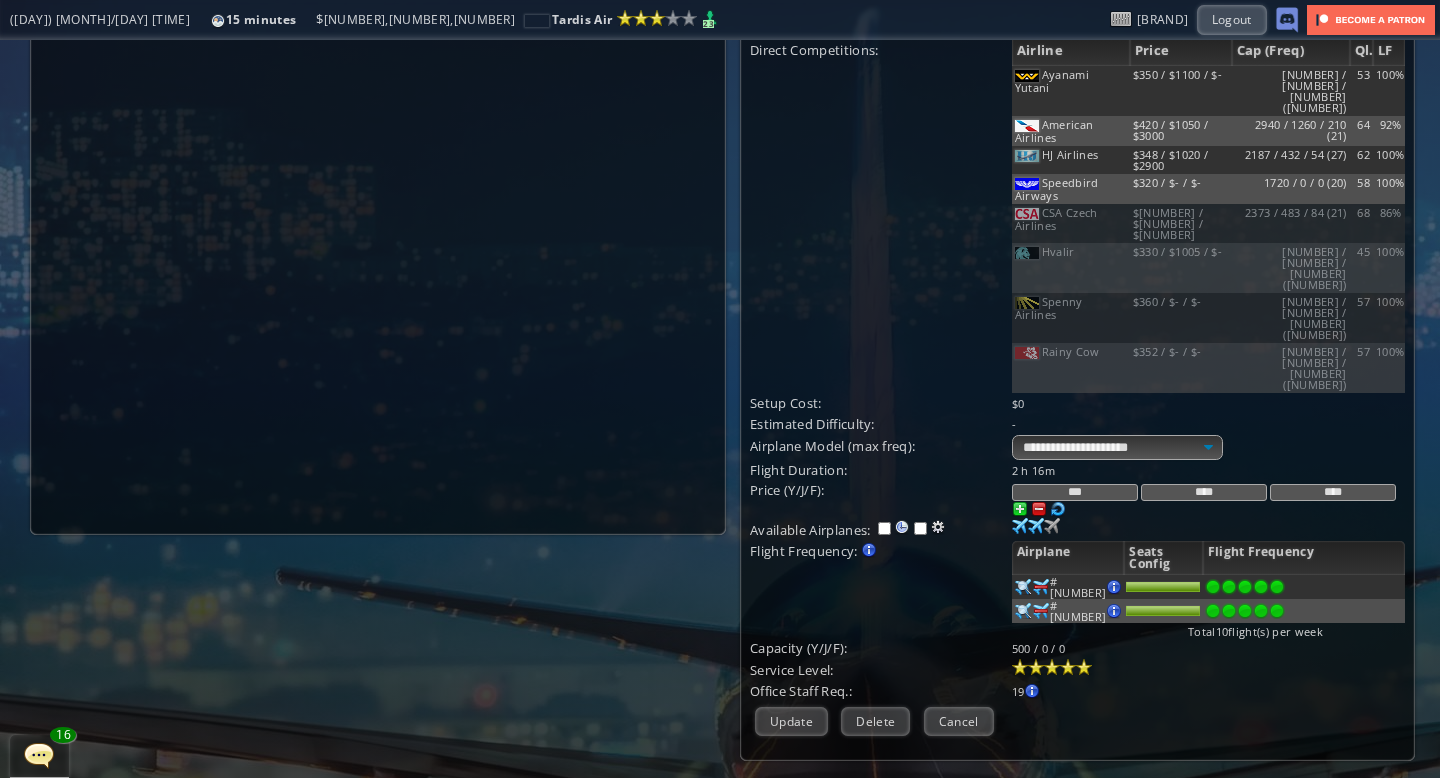 scroll, scrollTop: 0, scrollLeft: 0, axis: both 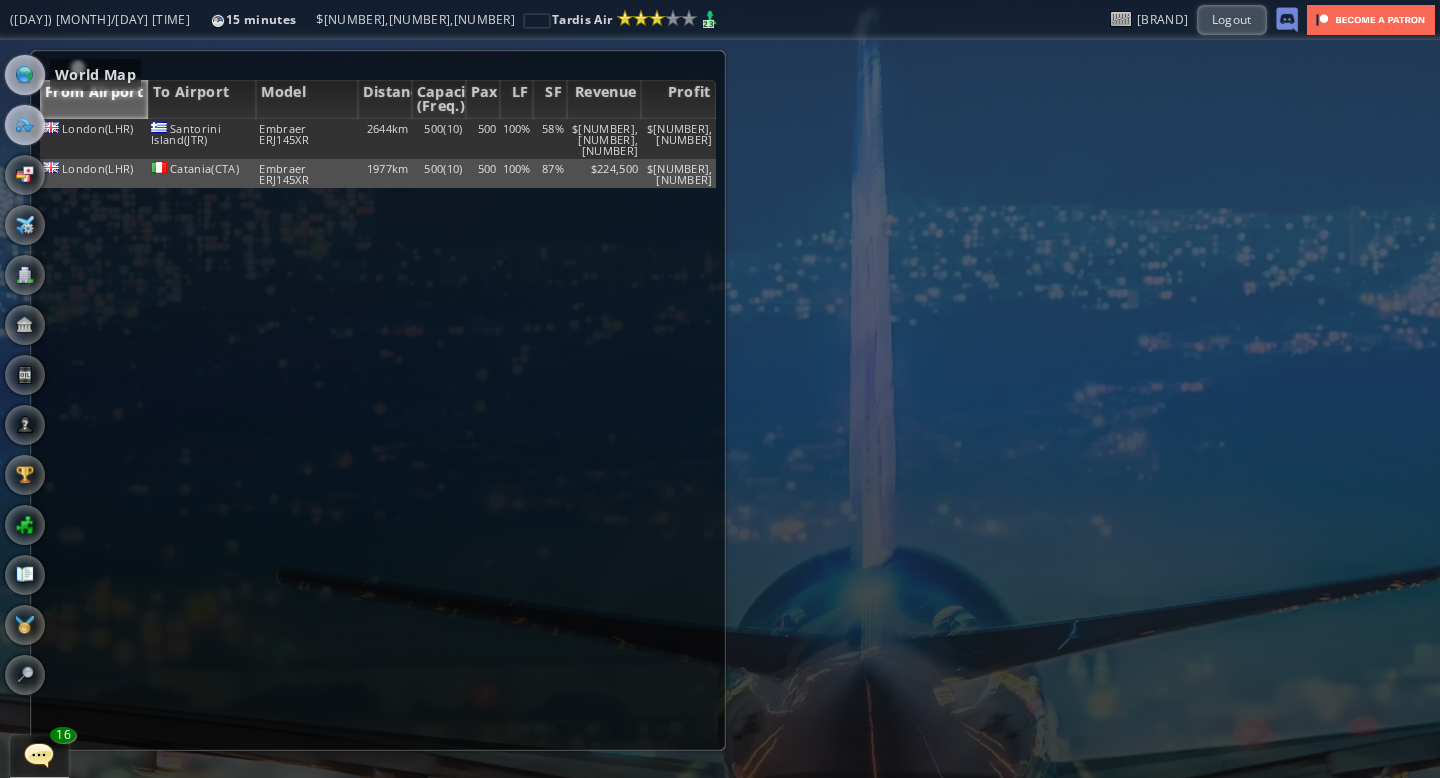 click at bounding box center (25, 75) 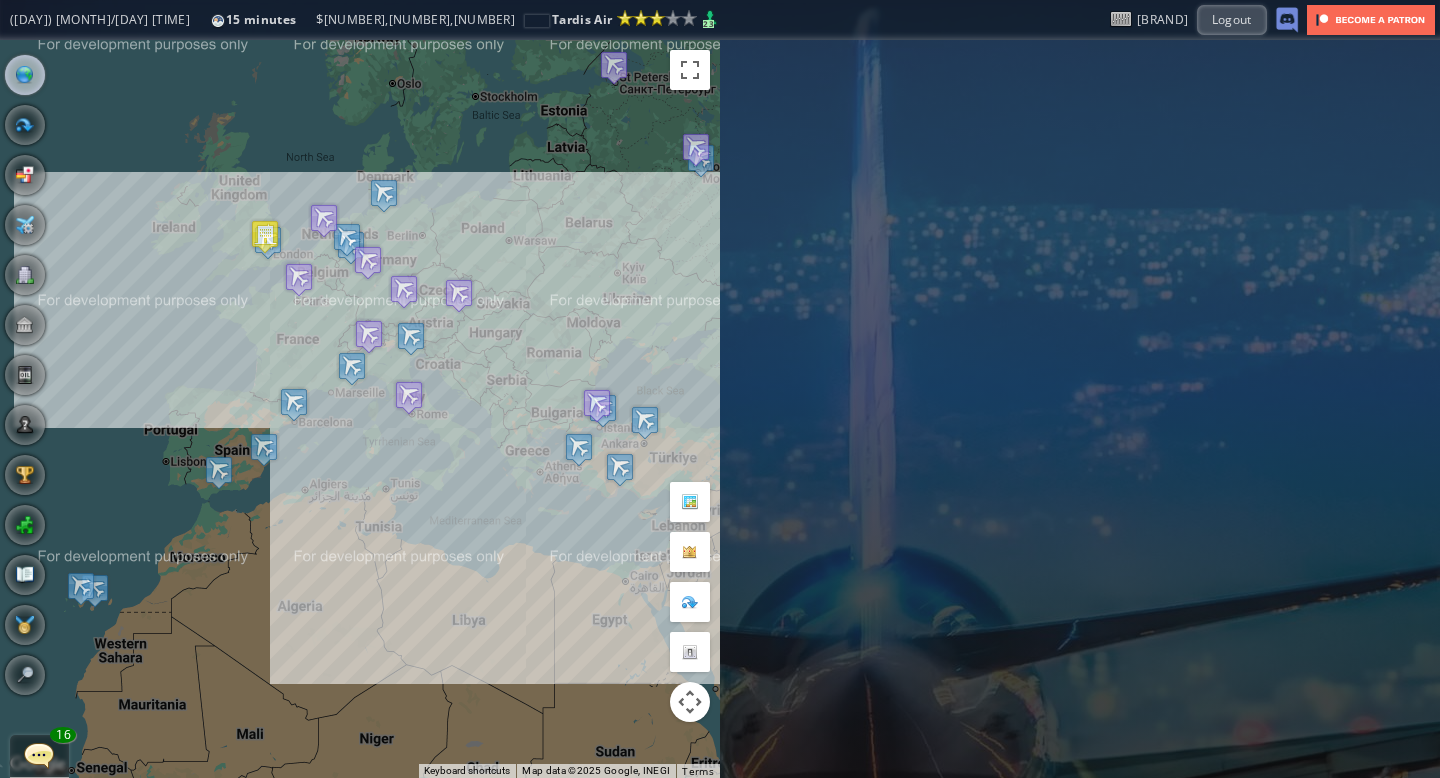 drag, startPoint x: 181, startPoint y: 379, endPoint x: 270, endPoint y: 379, distance: 89 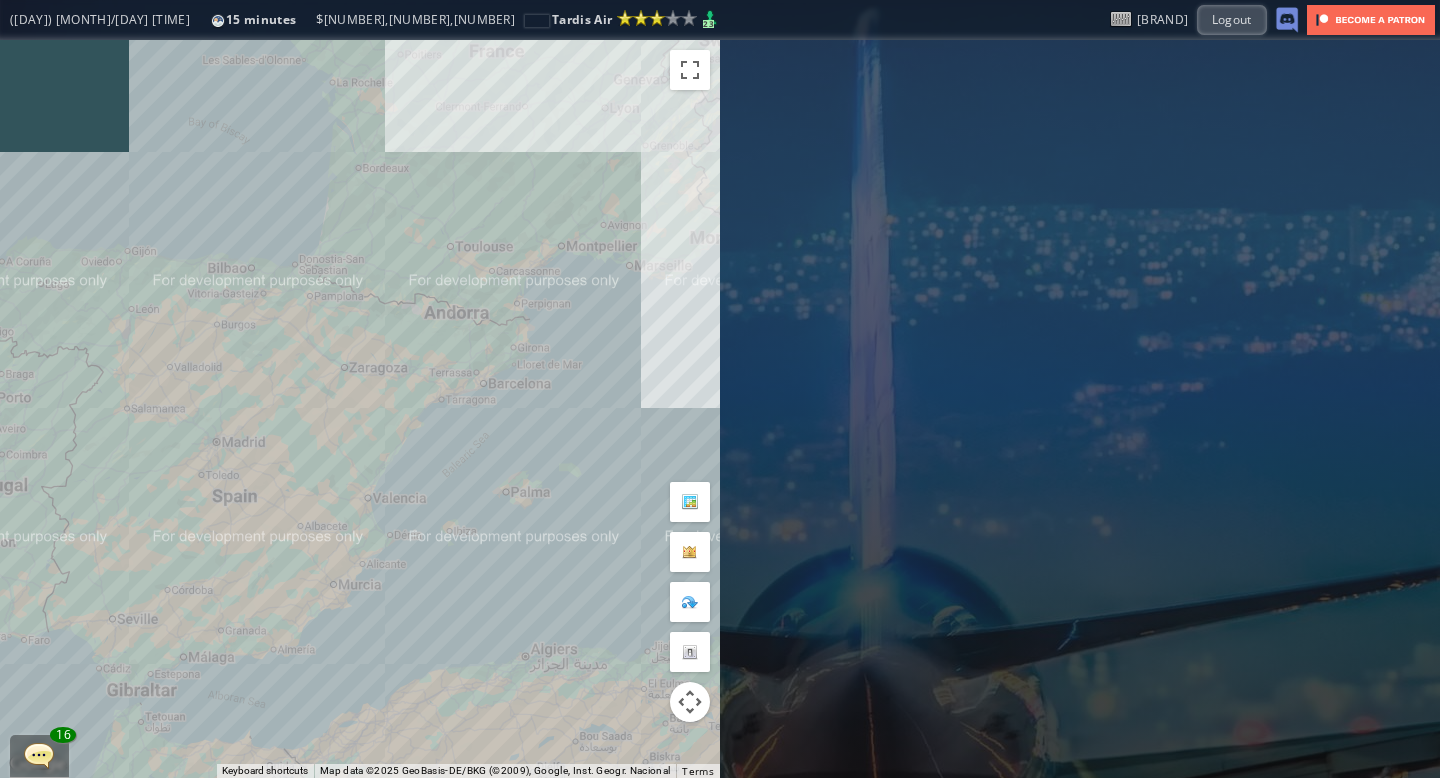 click on "To navigate, press the arrow keys." at bounding box center [360, 409] 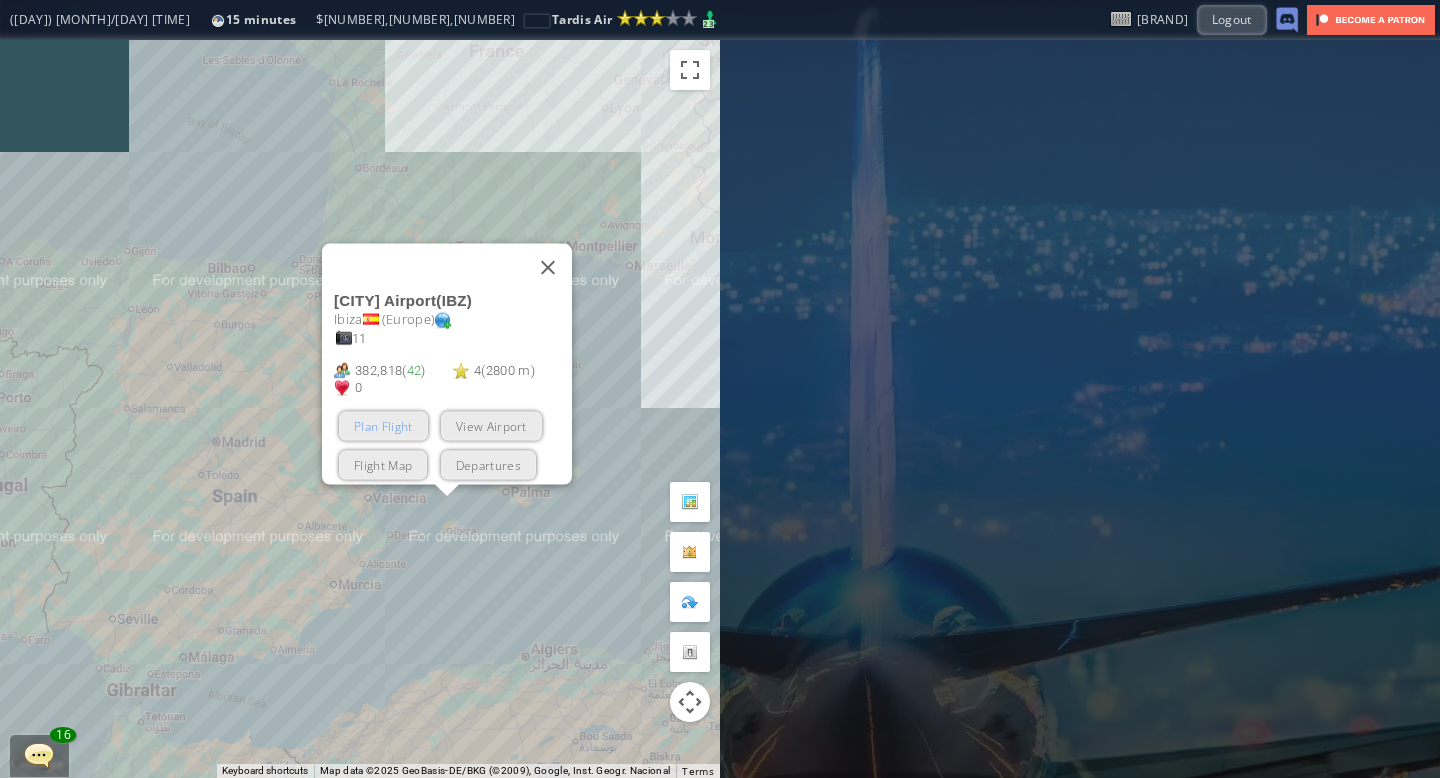 click on "Plan Flight" at bounding box center (383, 426) 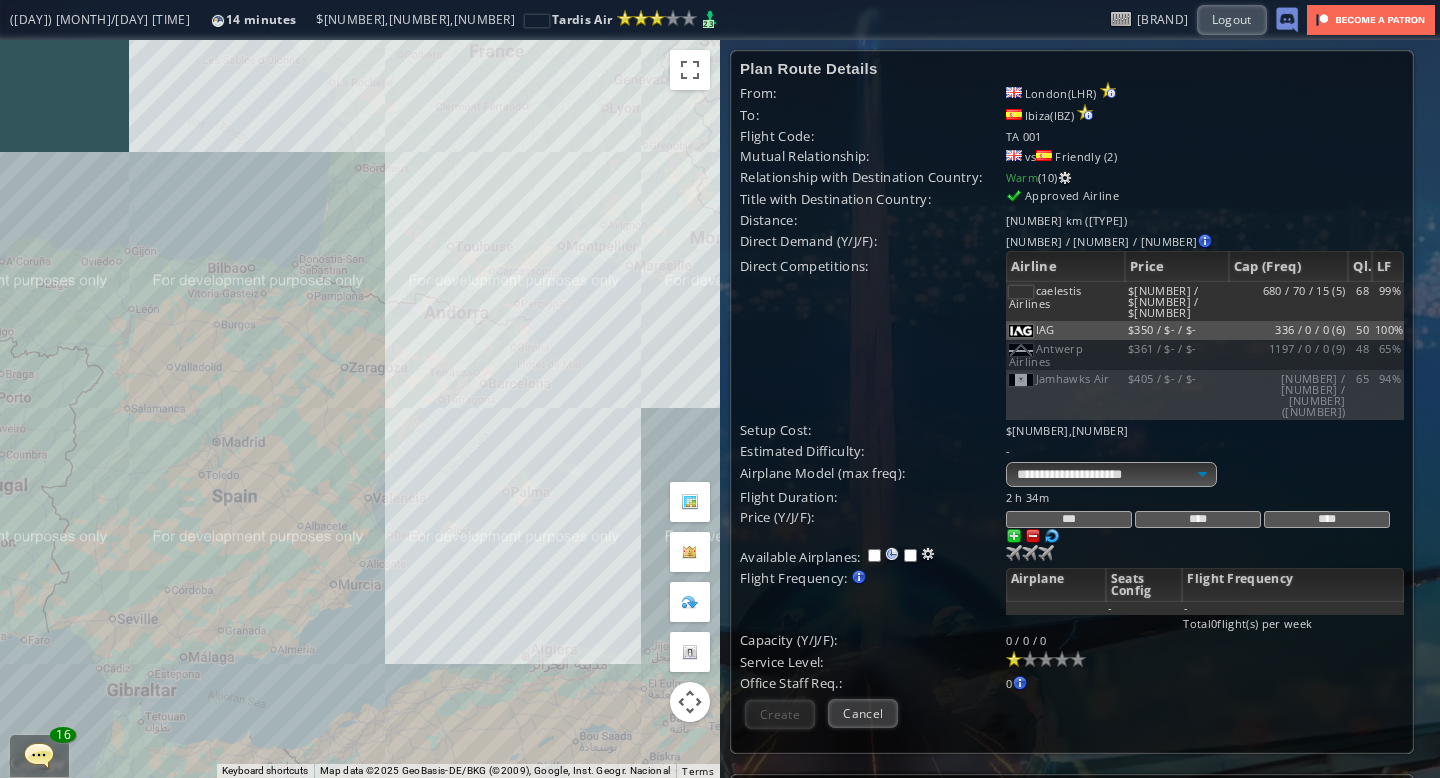 drag, startPoint x: 1088, startPoint y: 480, endPoint x: 935, endPoint y: 459, distance: 154.43445 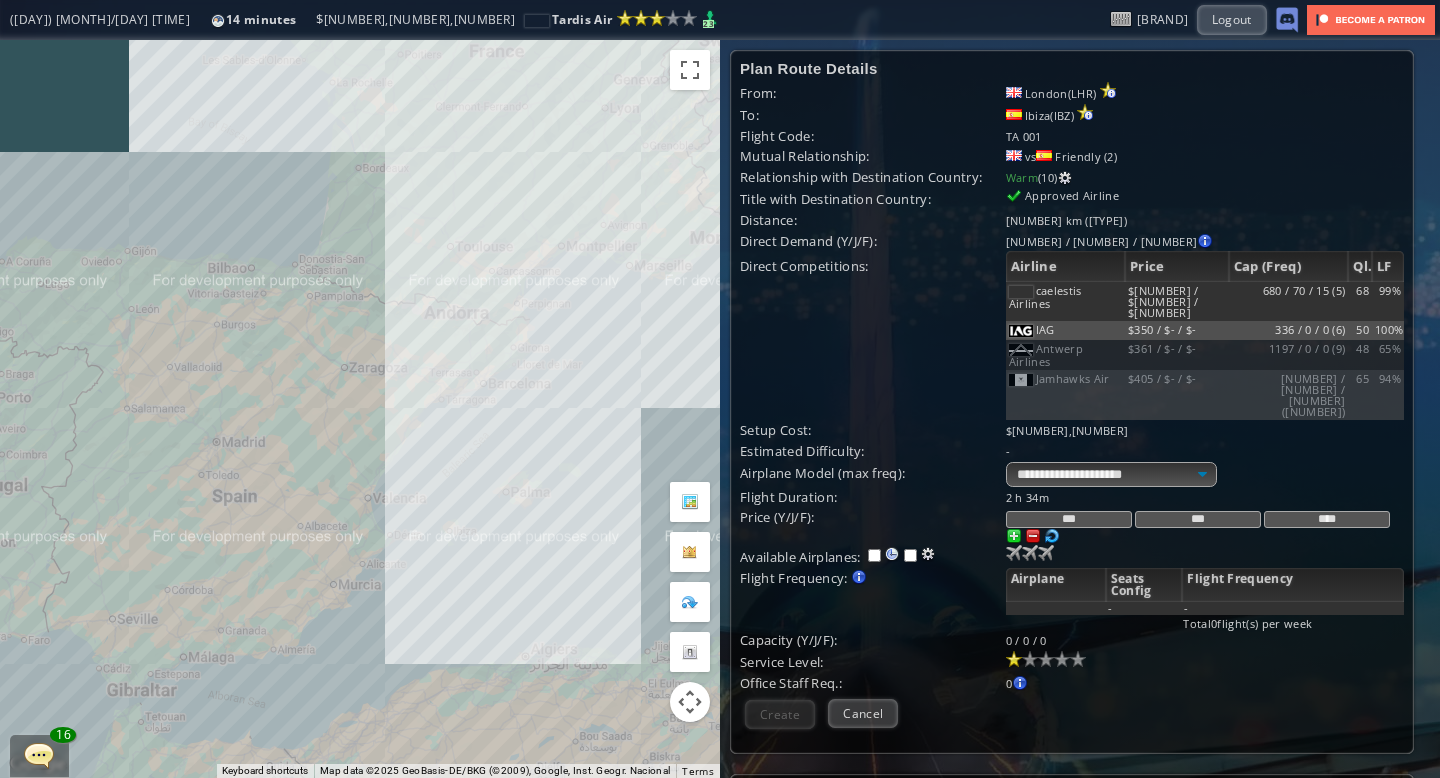 type on "***" 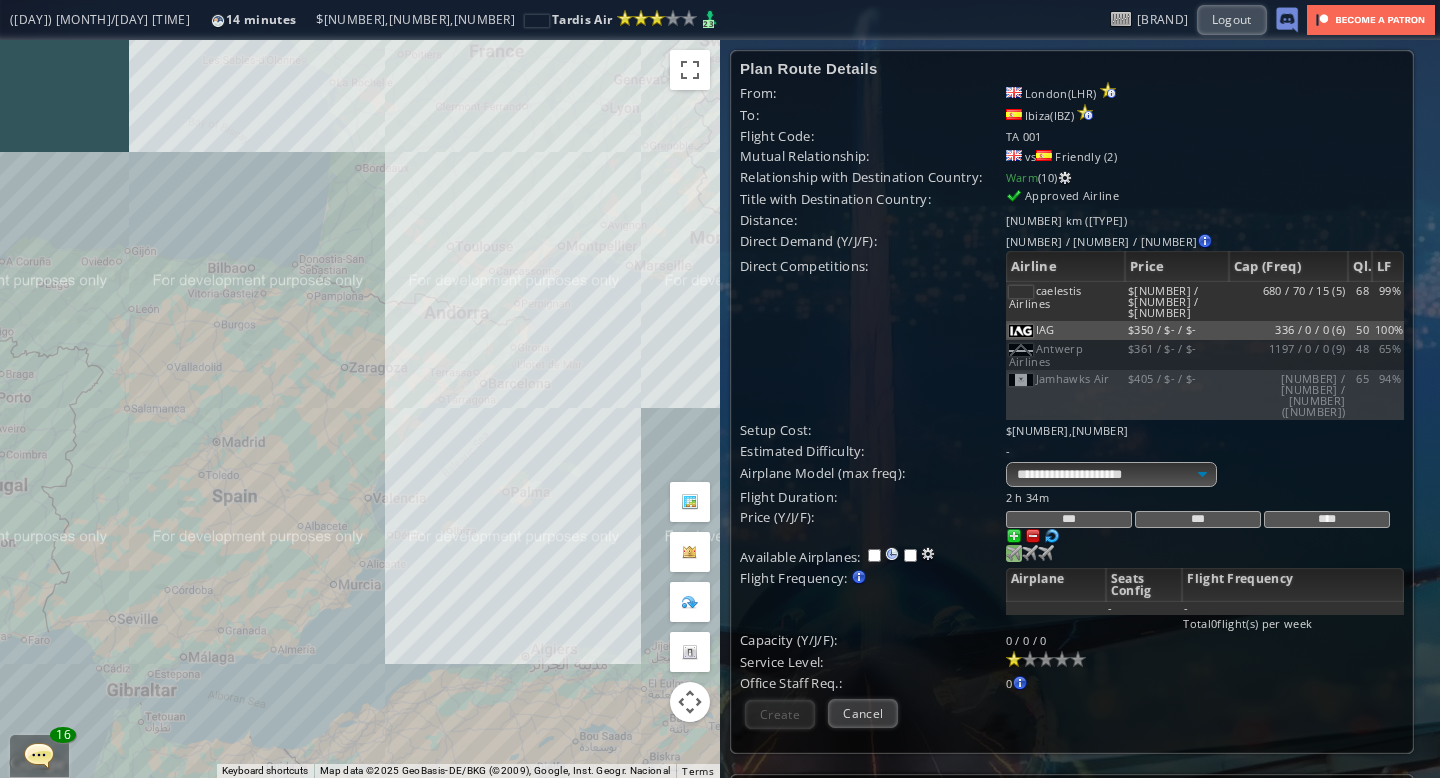 type on "****" 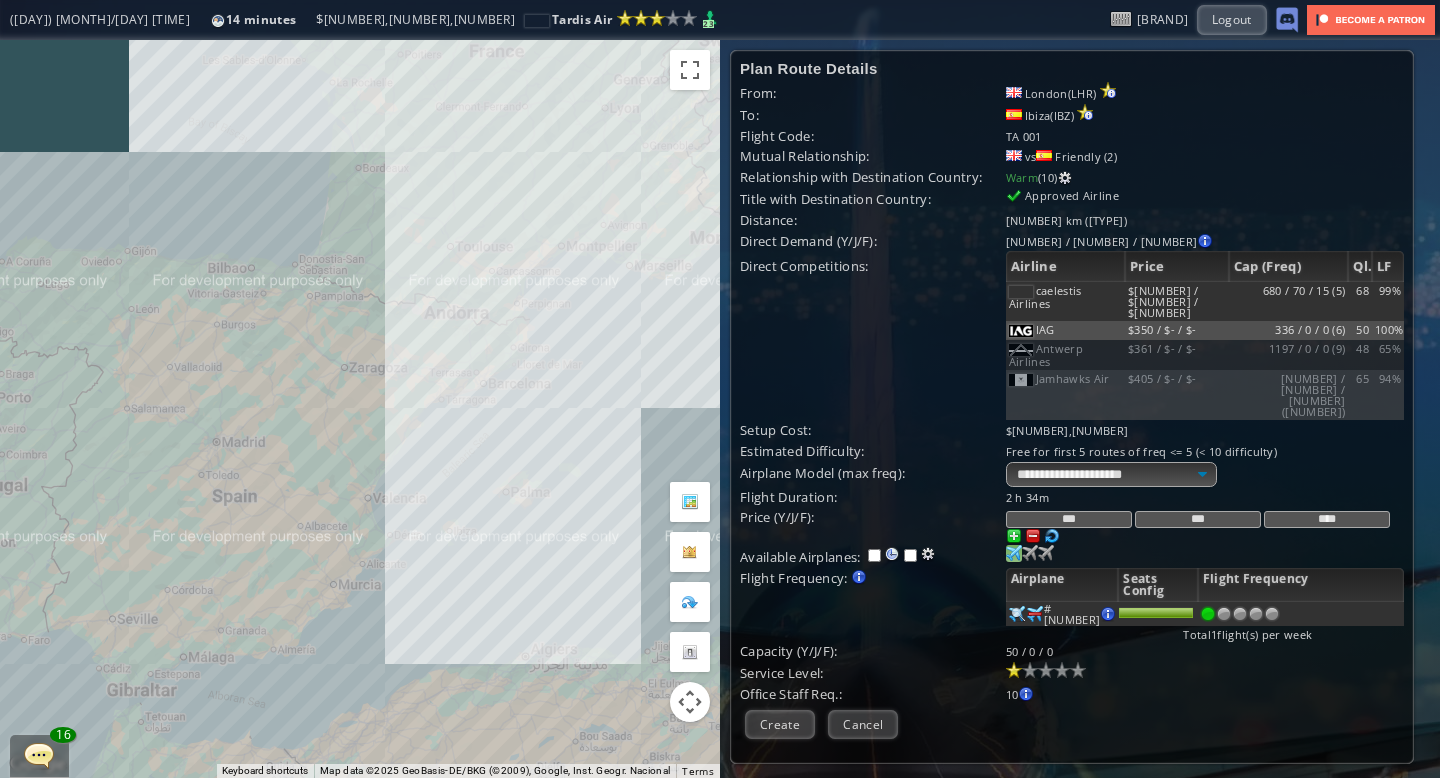 click at bounding box center (1014, 553) 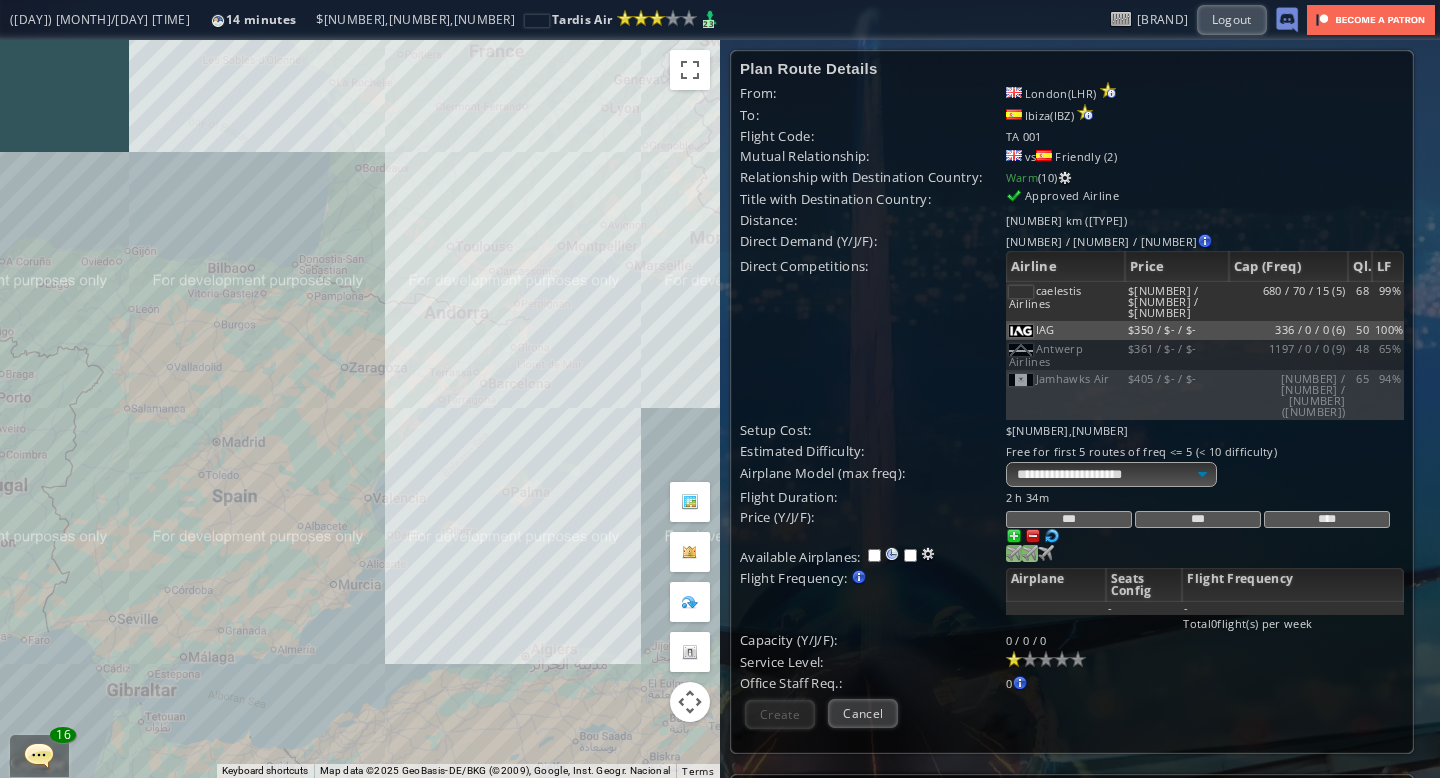 click at bounding box center [1014, 553] 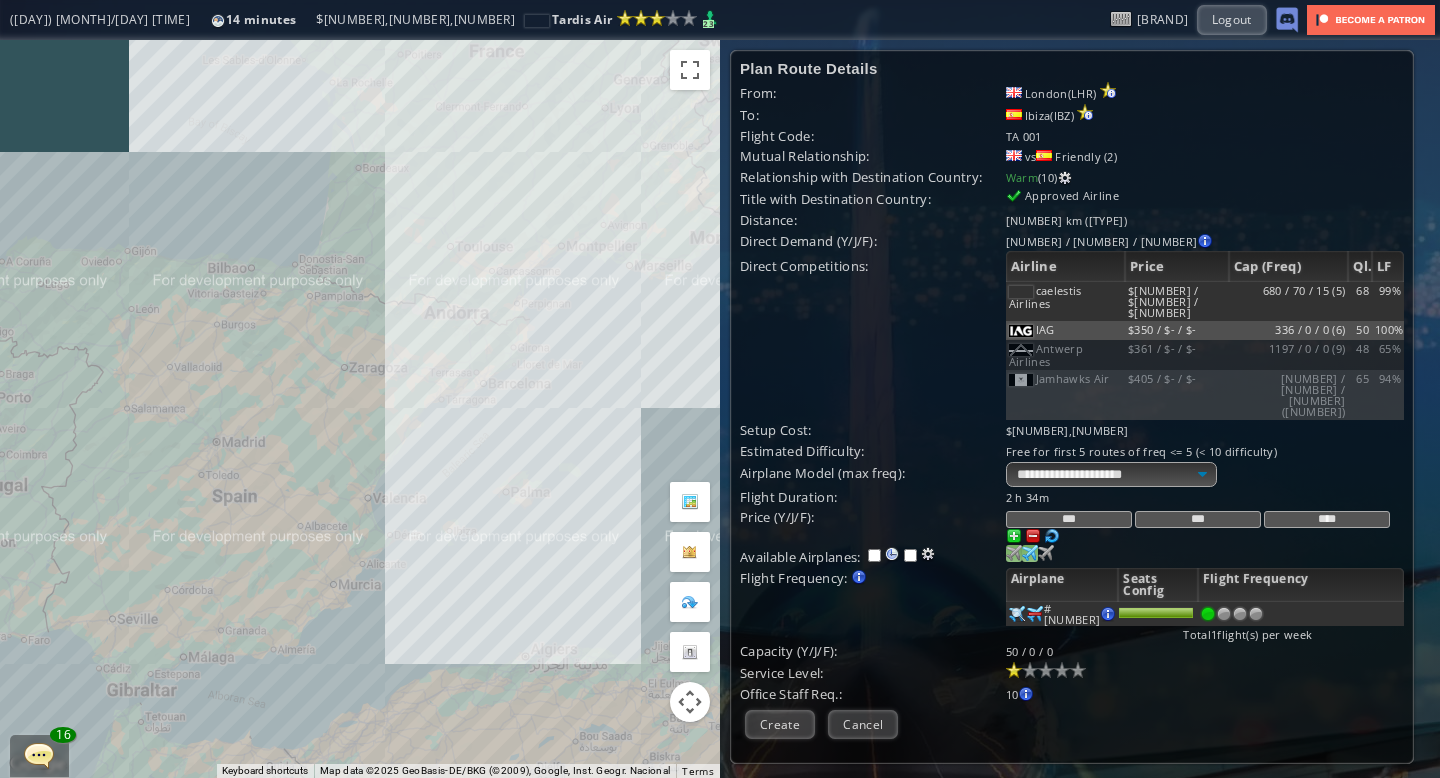 click at bounding box center (1014, 553) 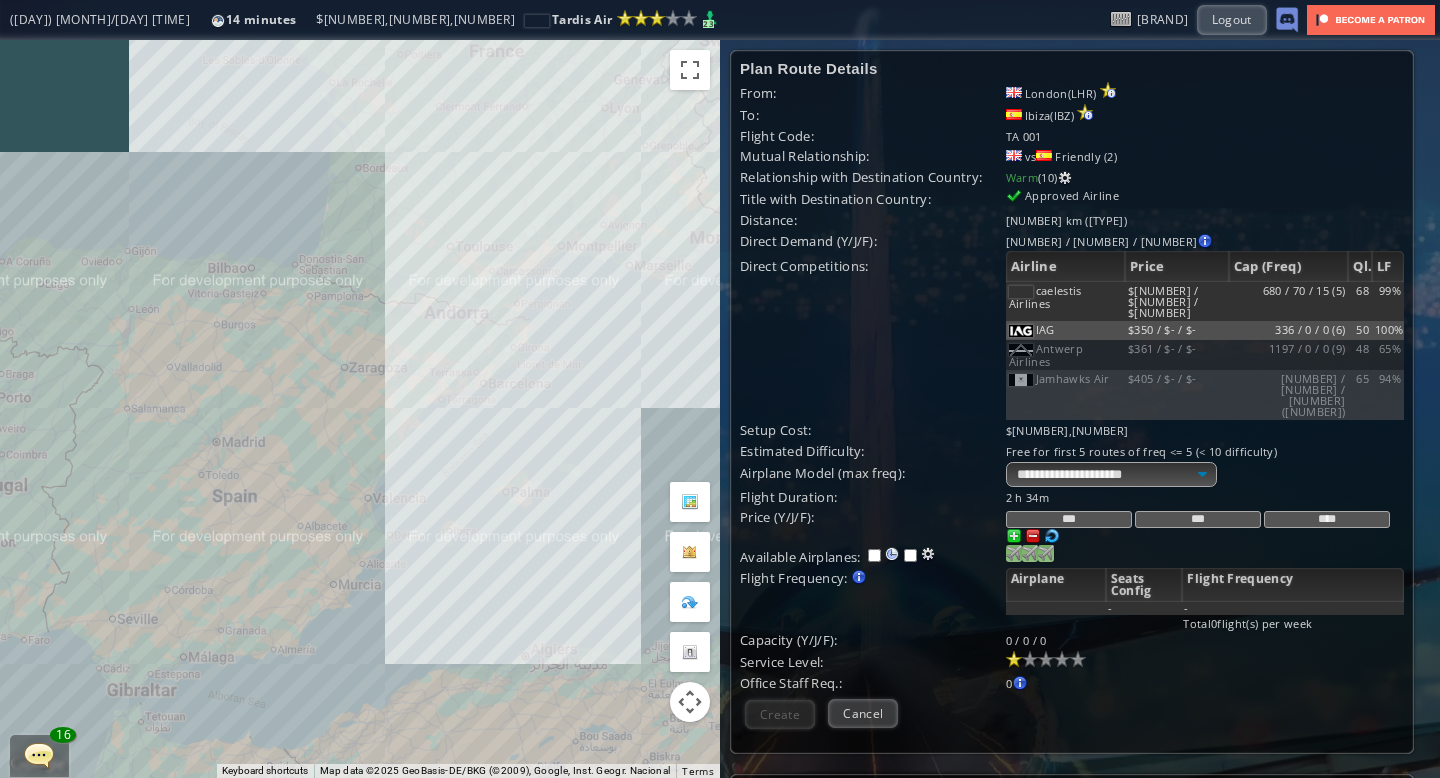 click at bounding box center [1014, 553] 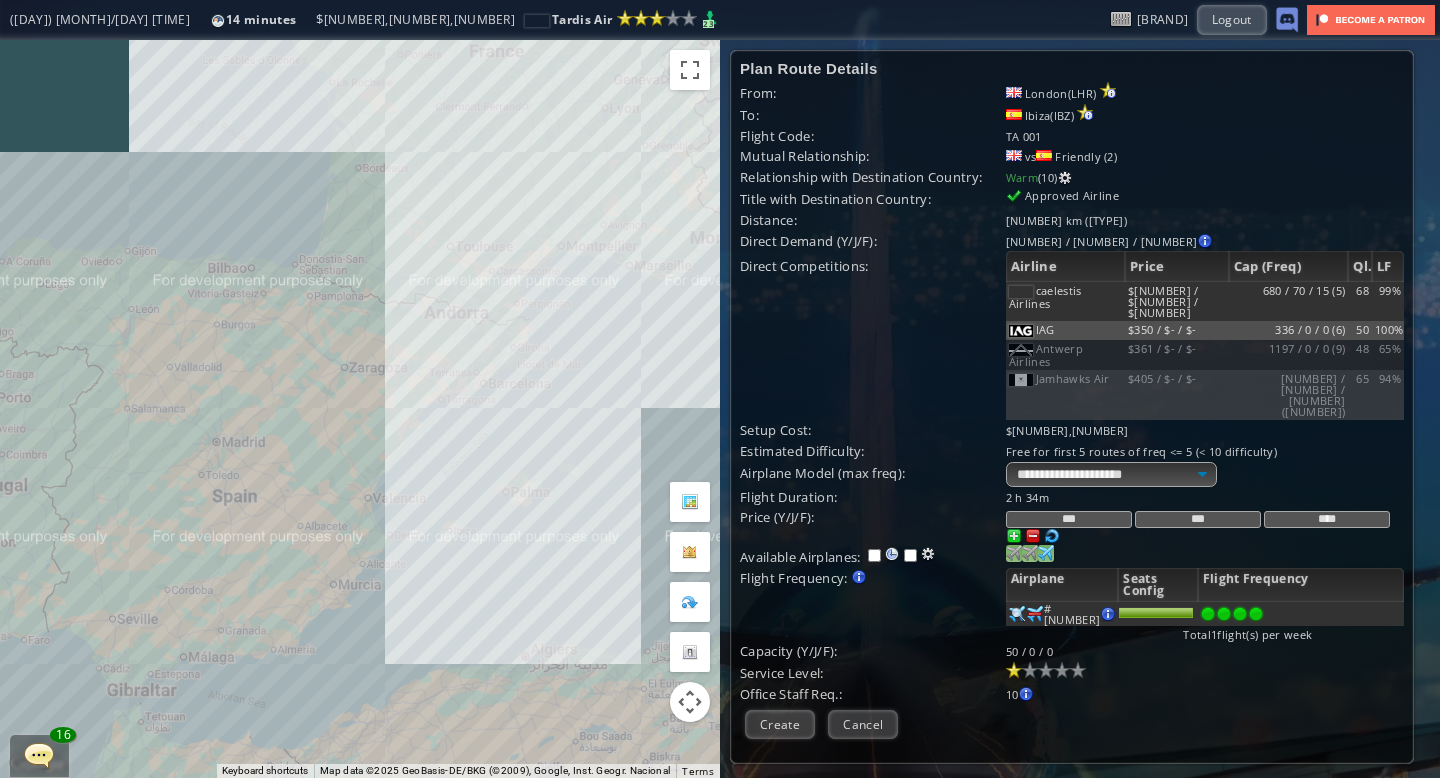 click at bounding box center (1256, 614) 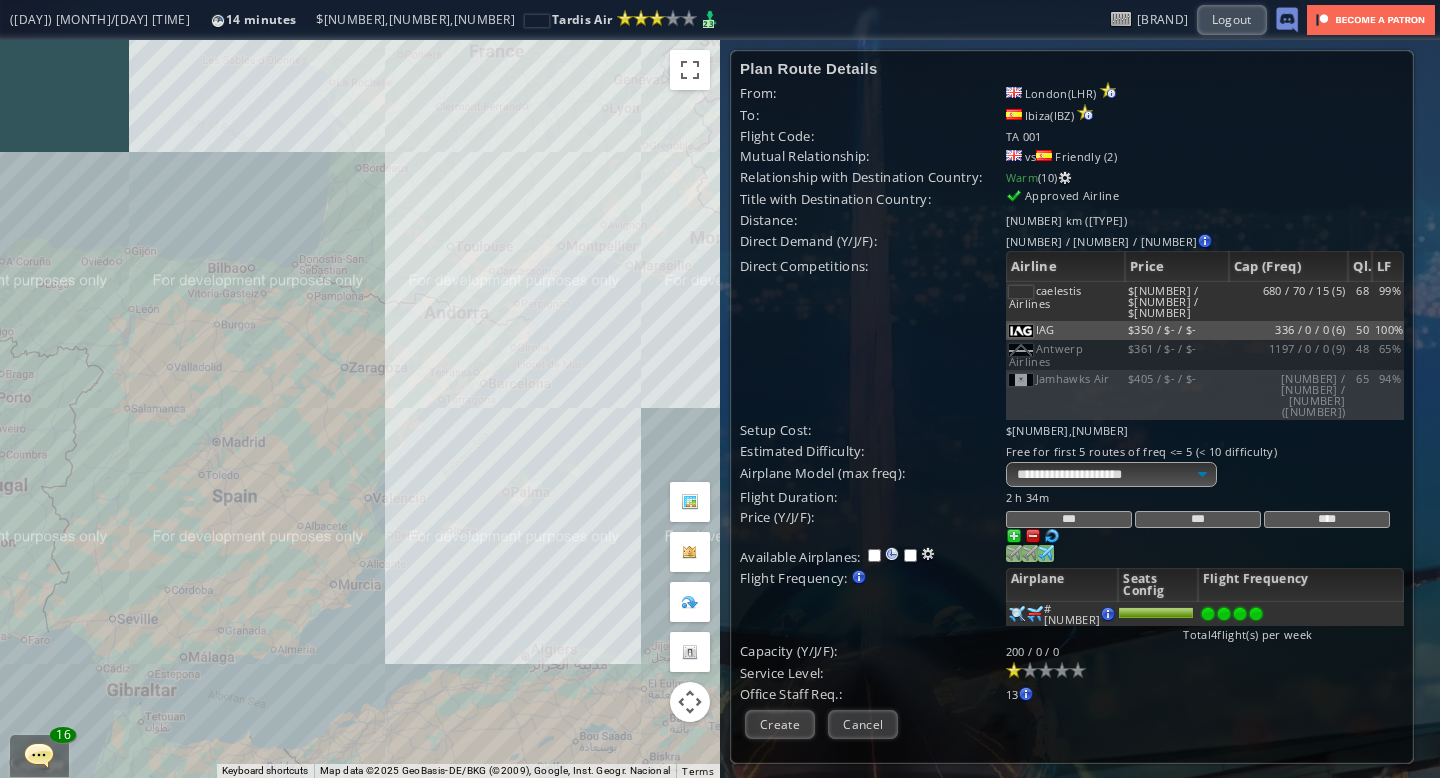 click at bounding box center [1014, 553] 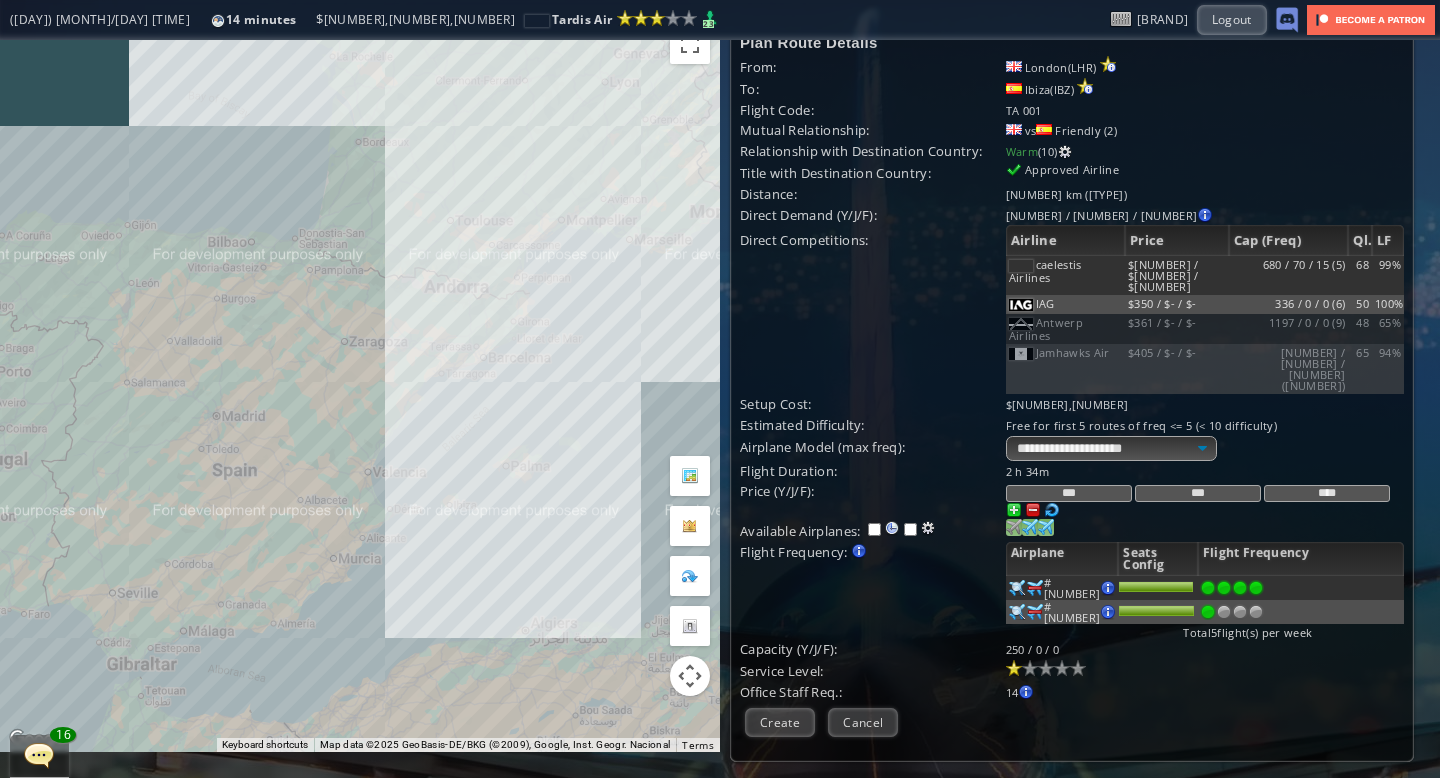 scroll, scrollTop: 28, scrollLeft: 0, axis: vertical 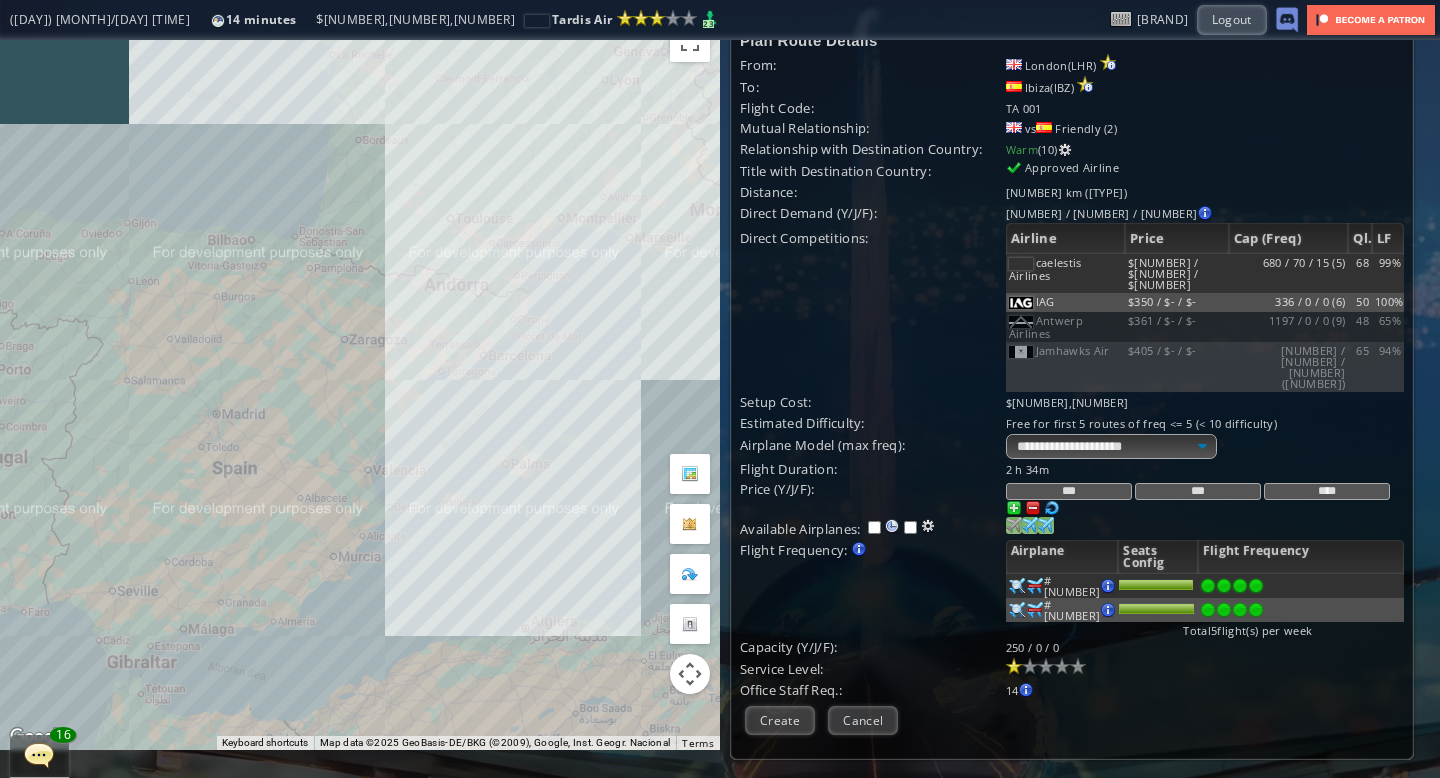 click at bounding box center (1256, 586) 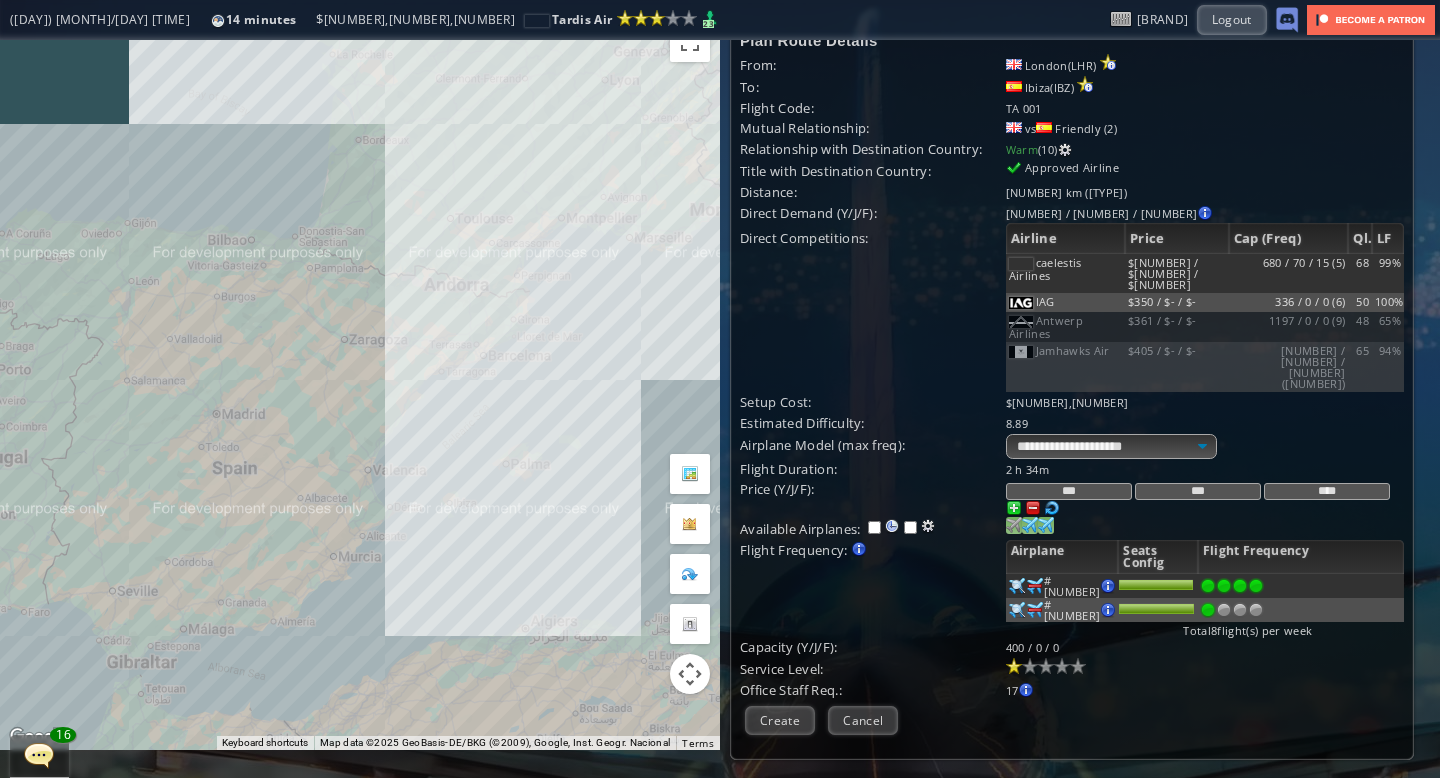 click at bounding box center (1208, 586) 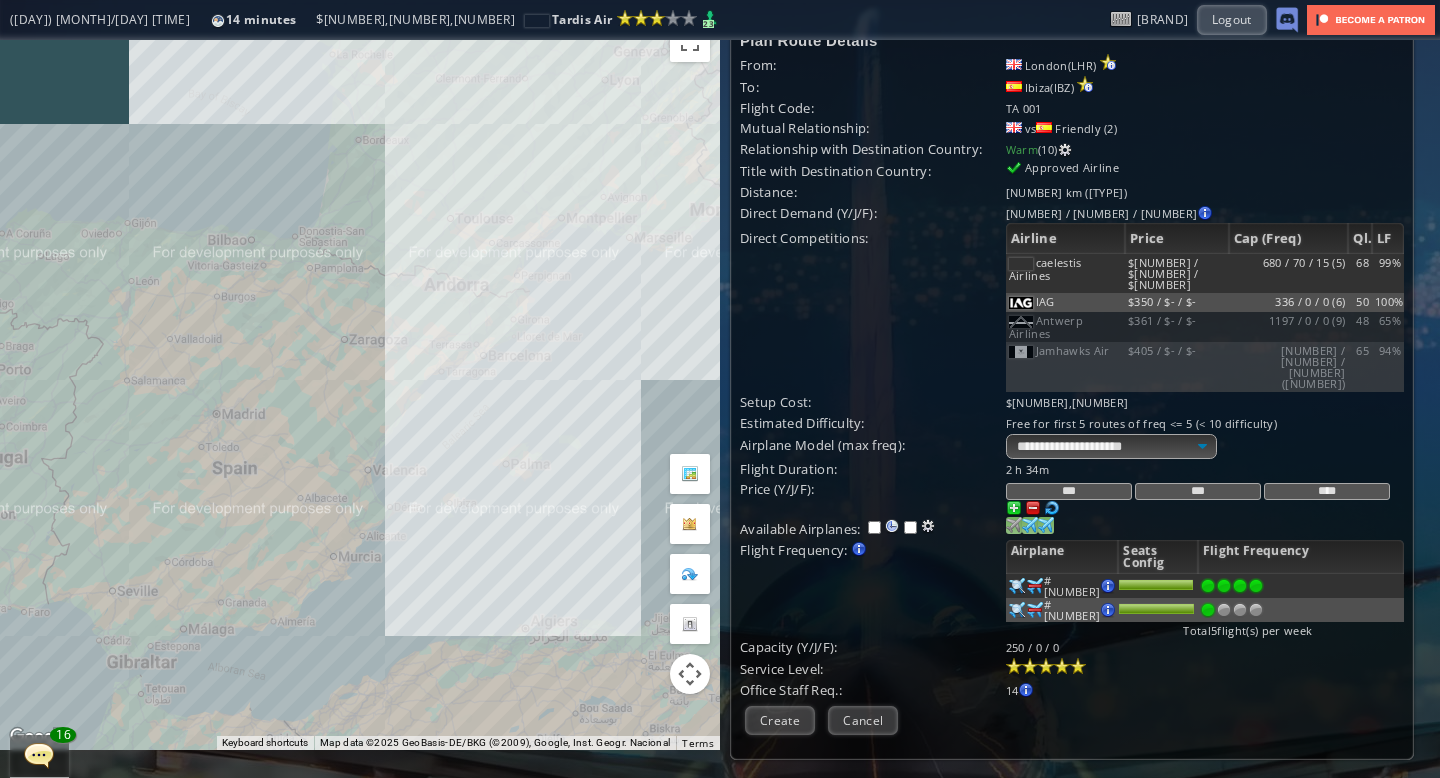 click at bounding box center (1078, 666) 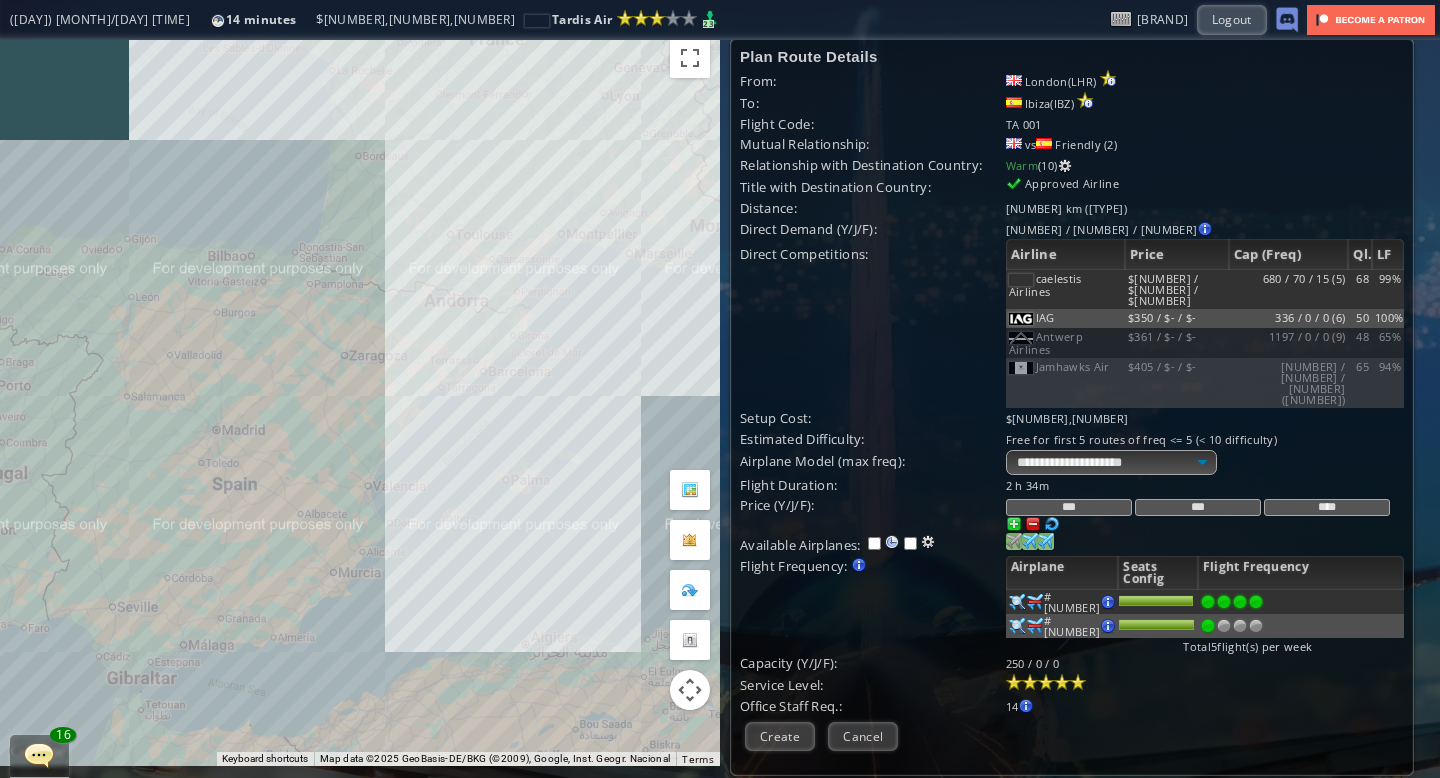 scroll, scrollTop: 0, scrollLeft: 0, axis: both 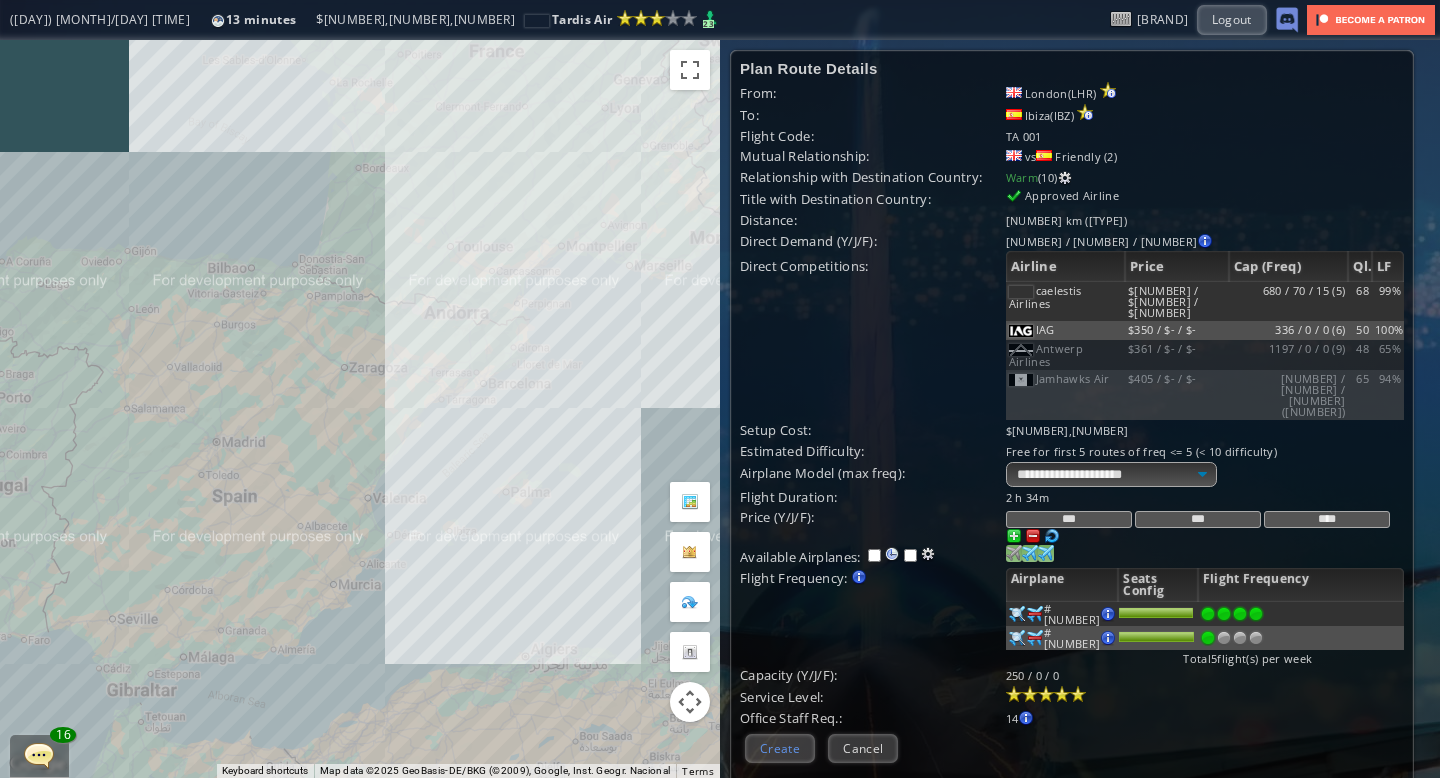 click on "Create" at bounding box center (780, 748) 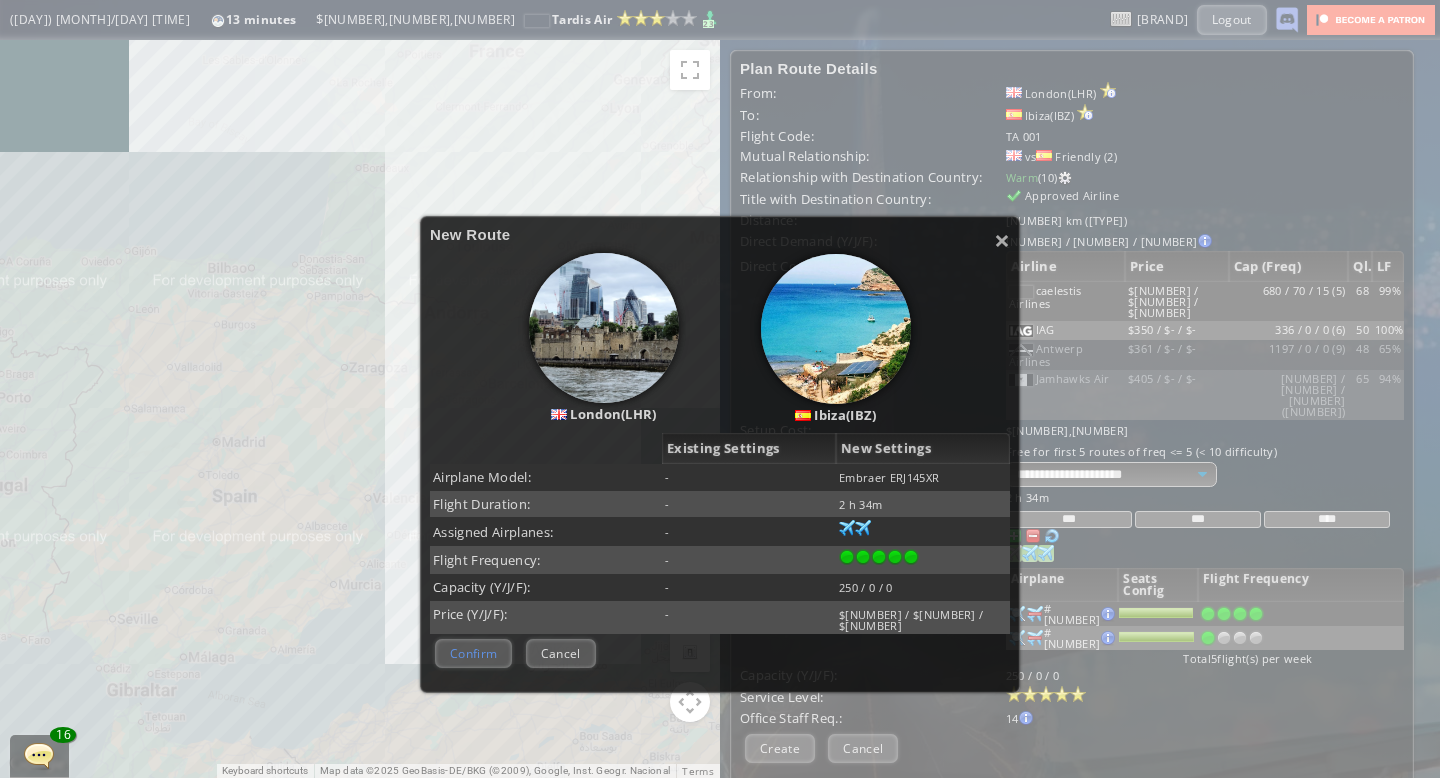 click on "Confirm" at bounding box center [473, 653] 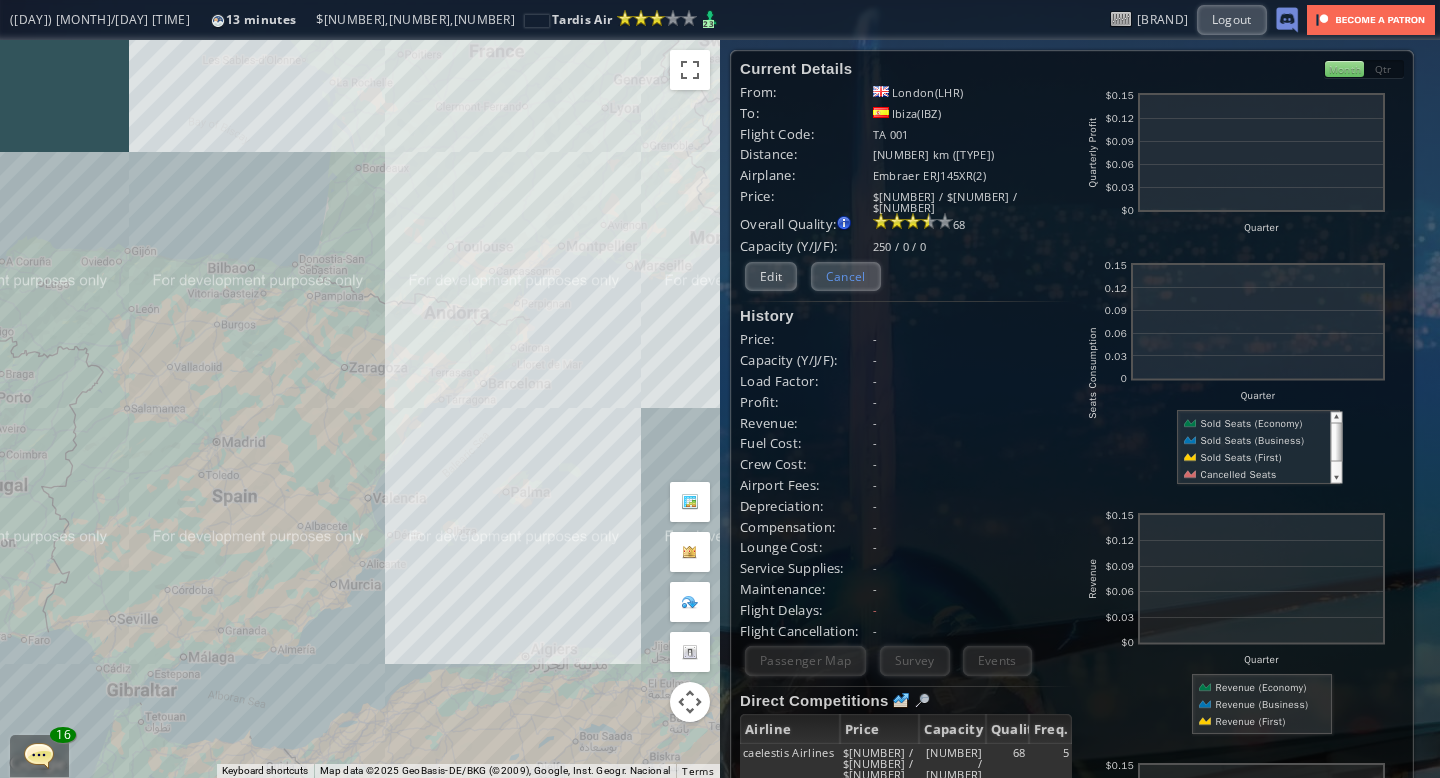 click on "Cancel" at bounding box center (846, 276) 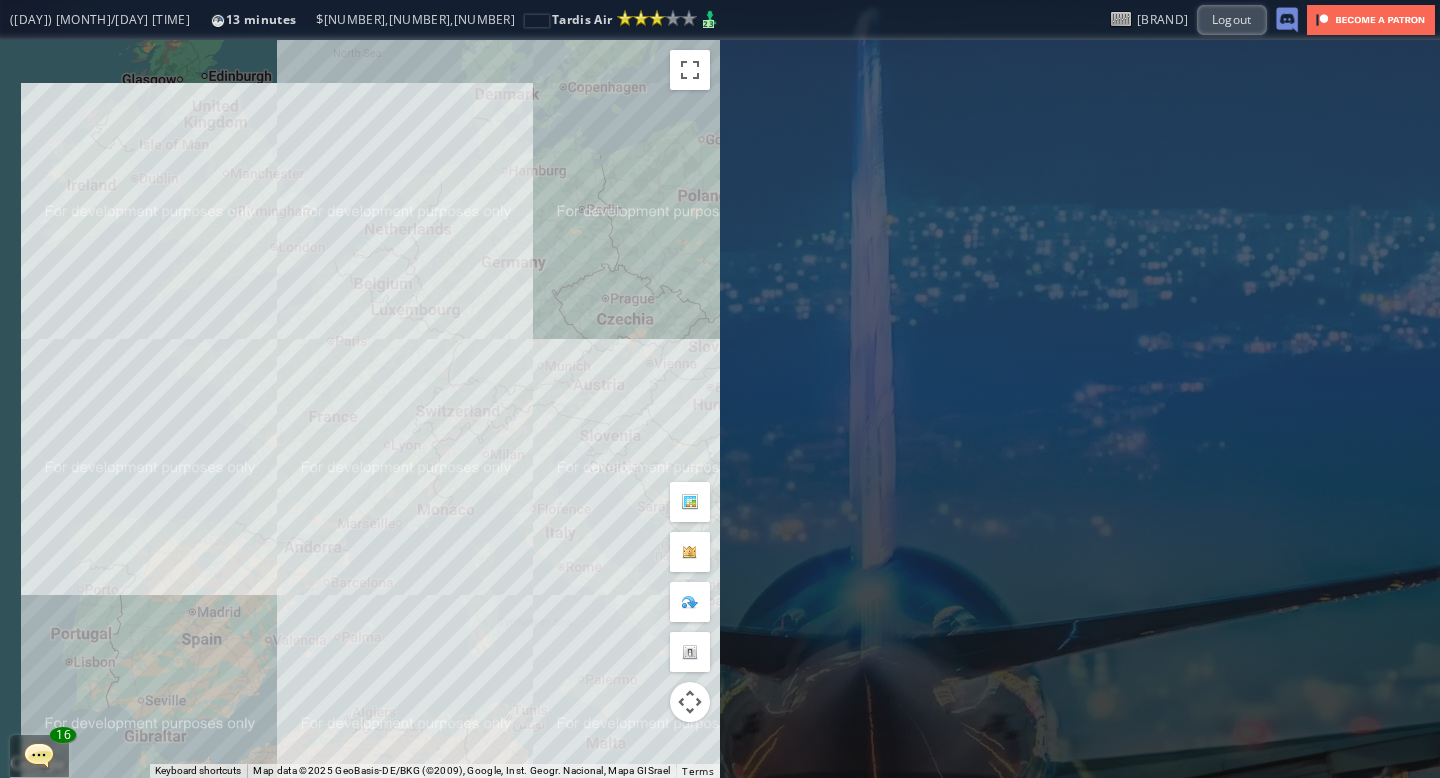 drag, startPoint x: 539, startPoint y: 186, endPoint x: 324, endPoint y: 399, distance: 302.64502 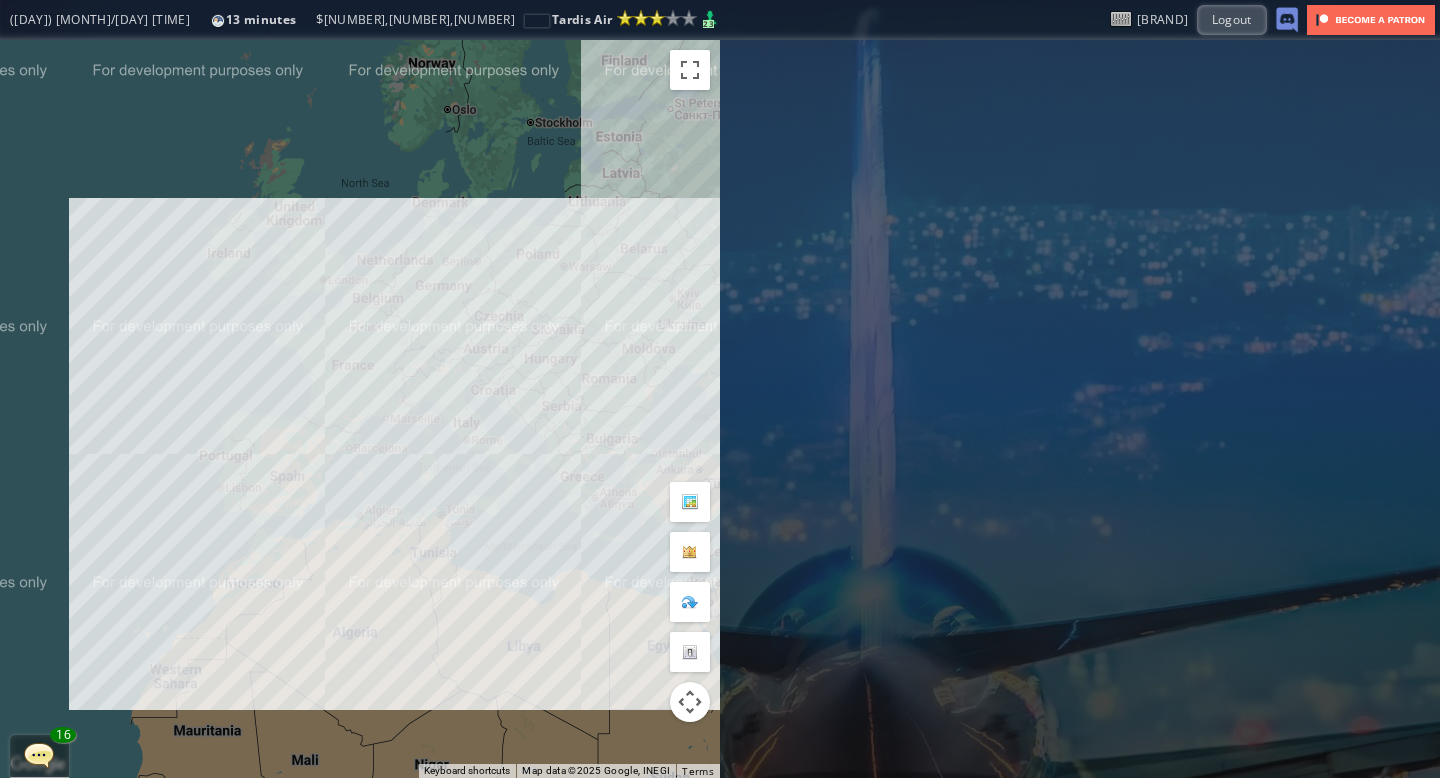 drag, startPoint x: 220, startPoint y: 382, endPoint x: 243, endPoint y: 343, distance: 45.276924 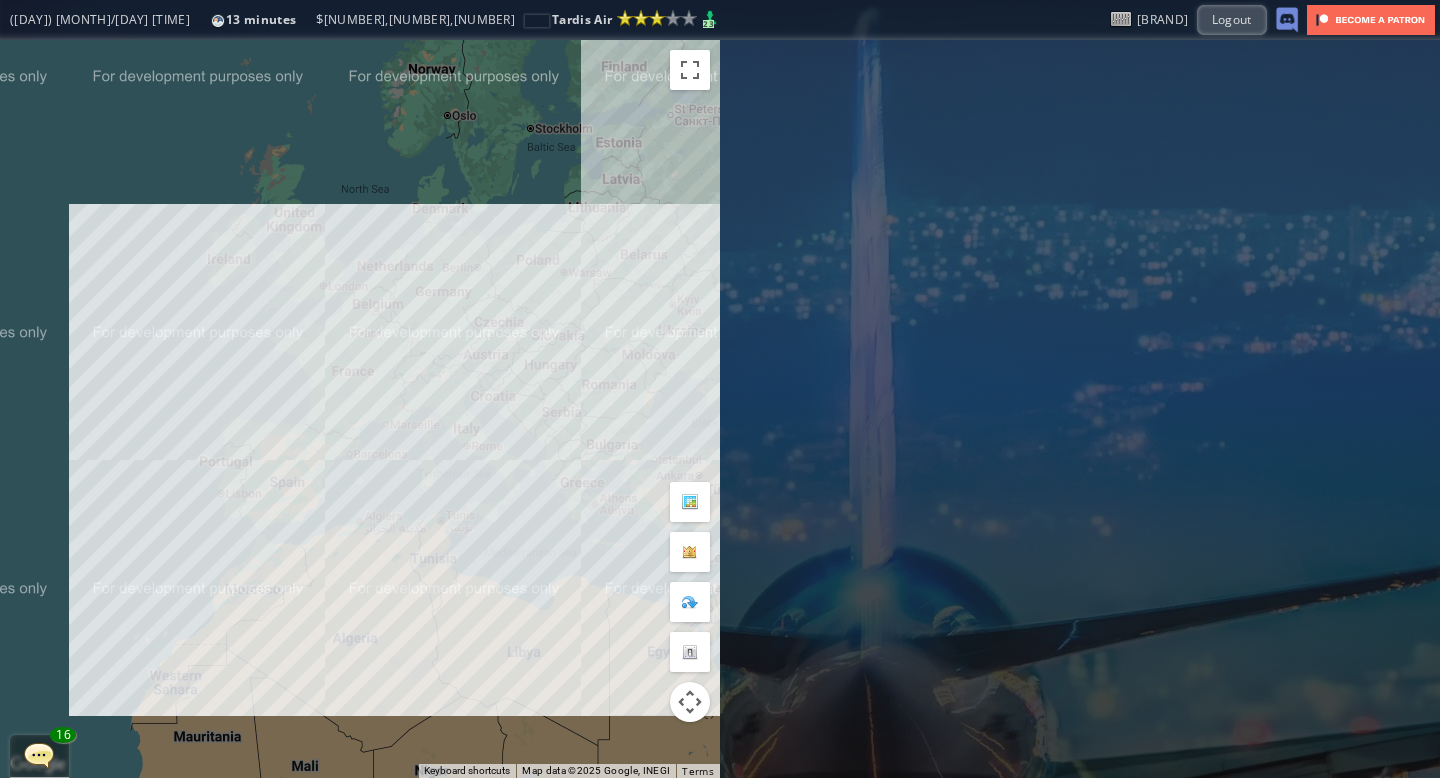 click at bounding box center (39, 755) 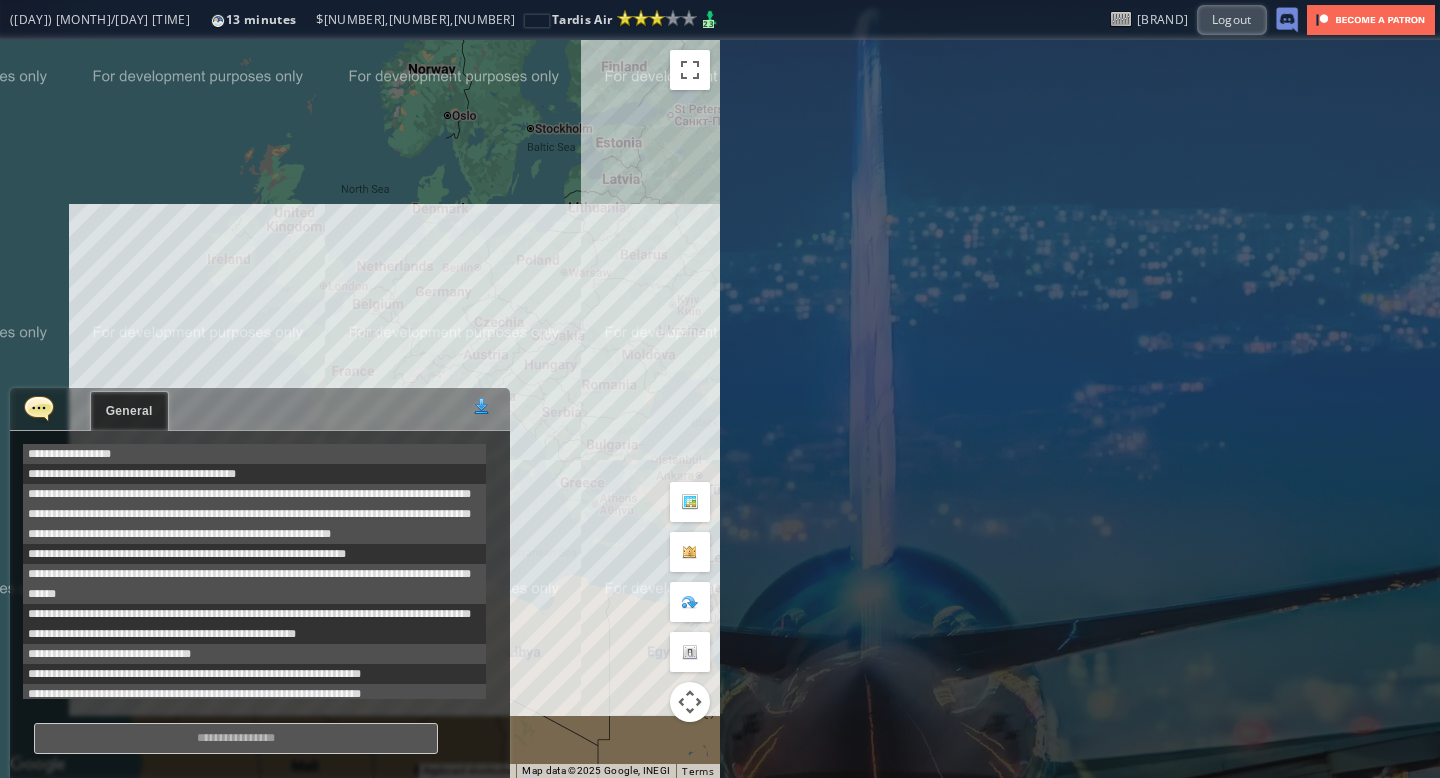 scroll, scrollTop: 421, scrollLeft: 0, axis: vertical 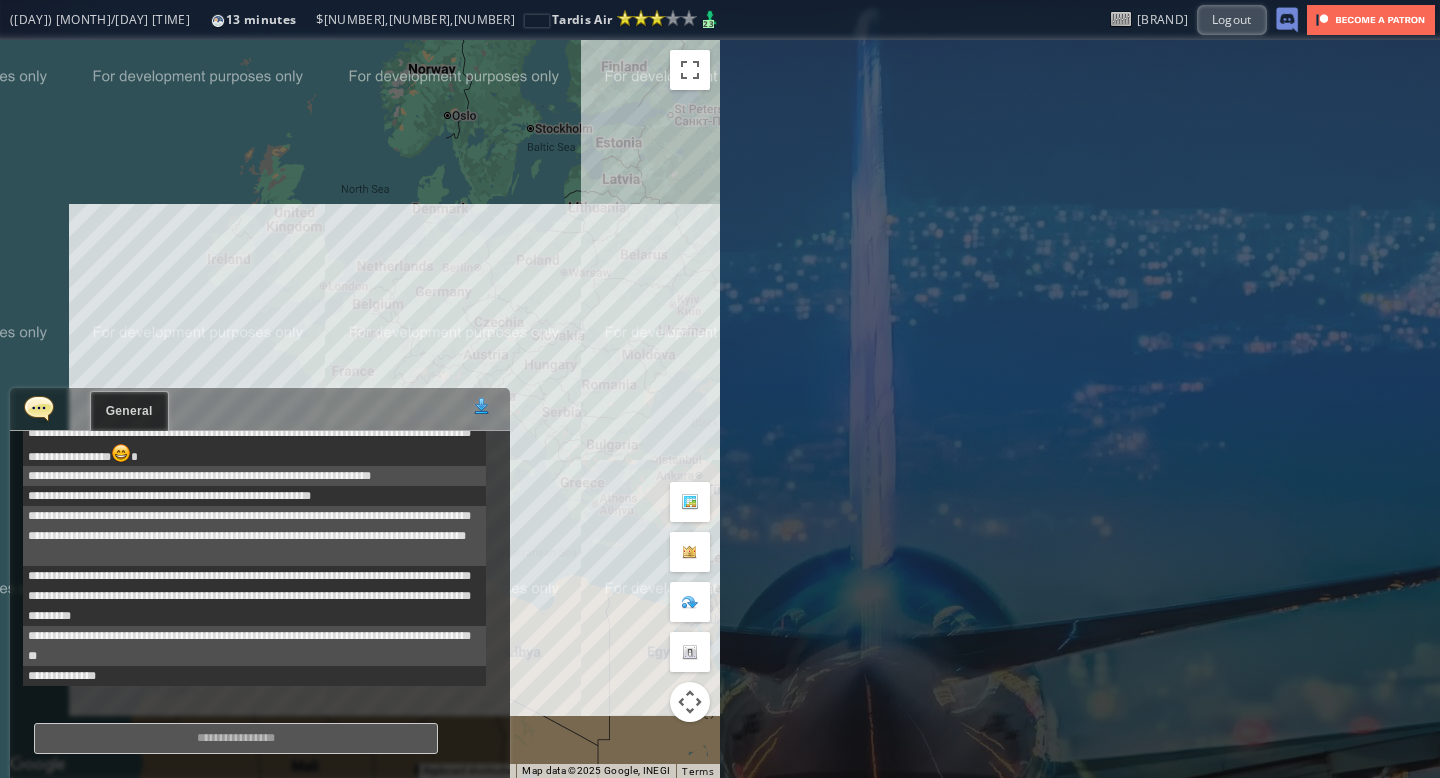 click at bounding box center [39, 408] 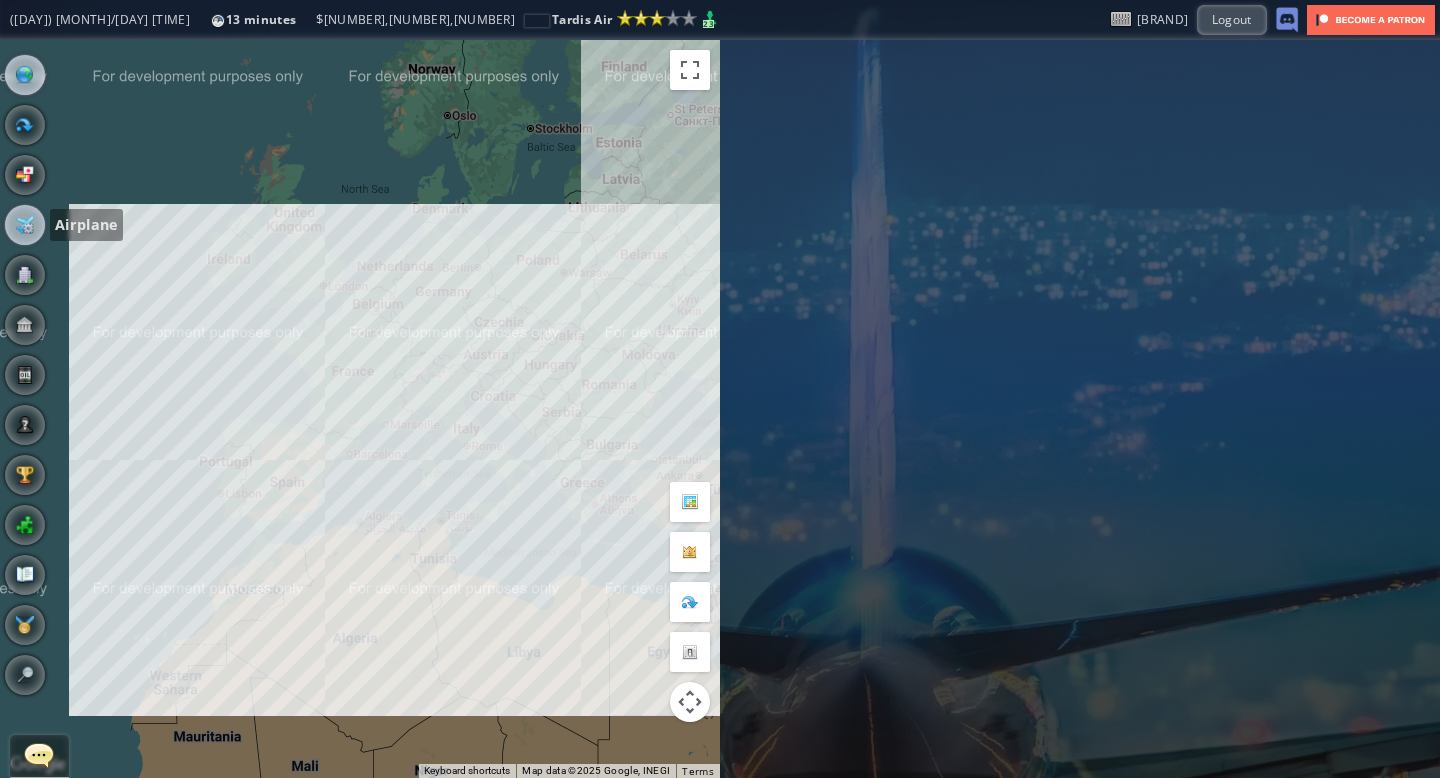 click at bounding box center (25, 225) 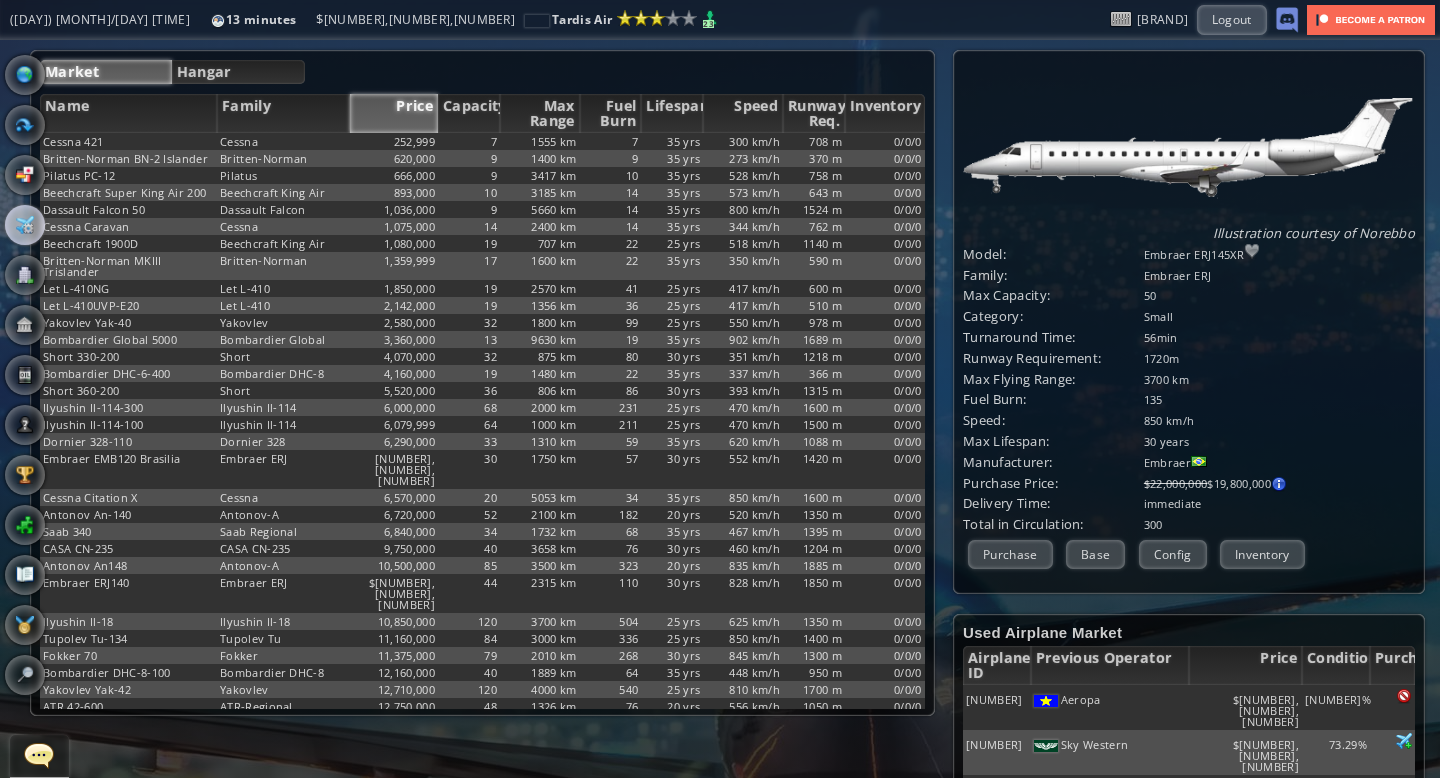 click on "Market
Hangar
Name
Family
Price
Capacity
Max Range
Fuel Burn
Lifespan
Speed
RunwayReq.
Inventory
Cessna [NUMBER] Cessna [NUMBER], [NUMBER] [NUMBER] [NUMBER] km [NUMBER] [NUMBER]yrs [NUMBER] km/h [NUMBER] m [NUMBER]/[NUMBER]/[NUMBER] Britten-Norman BN-2 Islander Britten-Norman [NUMBER],[NUMBER] [NUMBER] [NUMBER] km [NUMBER] [NUMBER]yrs [NUMBER] km/h [NUMBER] m [NUMBER]/[NUMBER]/[NUMBER] Pilatus PC-12 Pilatus [NUMBER],[NUMBER] [NUMBER] [NUMBER] km [NUMBER] [NUMBER]yrs [NUMBER] km/h [NUMBER] m [NUMBER]/[NUMBER]/[NUMBER] Beechcraft Super King Air 200 Beechcraft King Air [NUMBER],[NUMBER] [NUMBER] [NUMBER] km [NUMBER] [NUMBER]yrs [NUMBER] km/h [NUMBER] m [NUMBER]/[NUMBER]/[NUMBER] Dassault Falcon 50 Dassault Falcon [NUMBER],[NUMBER] [NUMBER] [NUMBER] km [NUMBER] [NUMBER]yrs [NUMBER] km/h [NUMBER] m [NUMBER]/[NUMBER]/[NUMBER]Cessna Caravan Cessna [NUMBER],[NUMBER] [NUMBER] [NUMBER] km [NUMBER] [NUMBER]yrs" at bounding box center [482, 383] 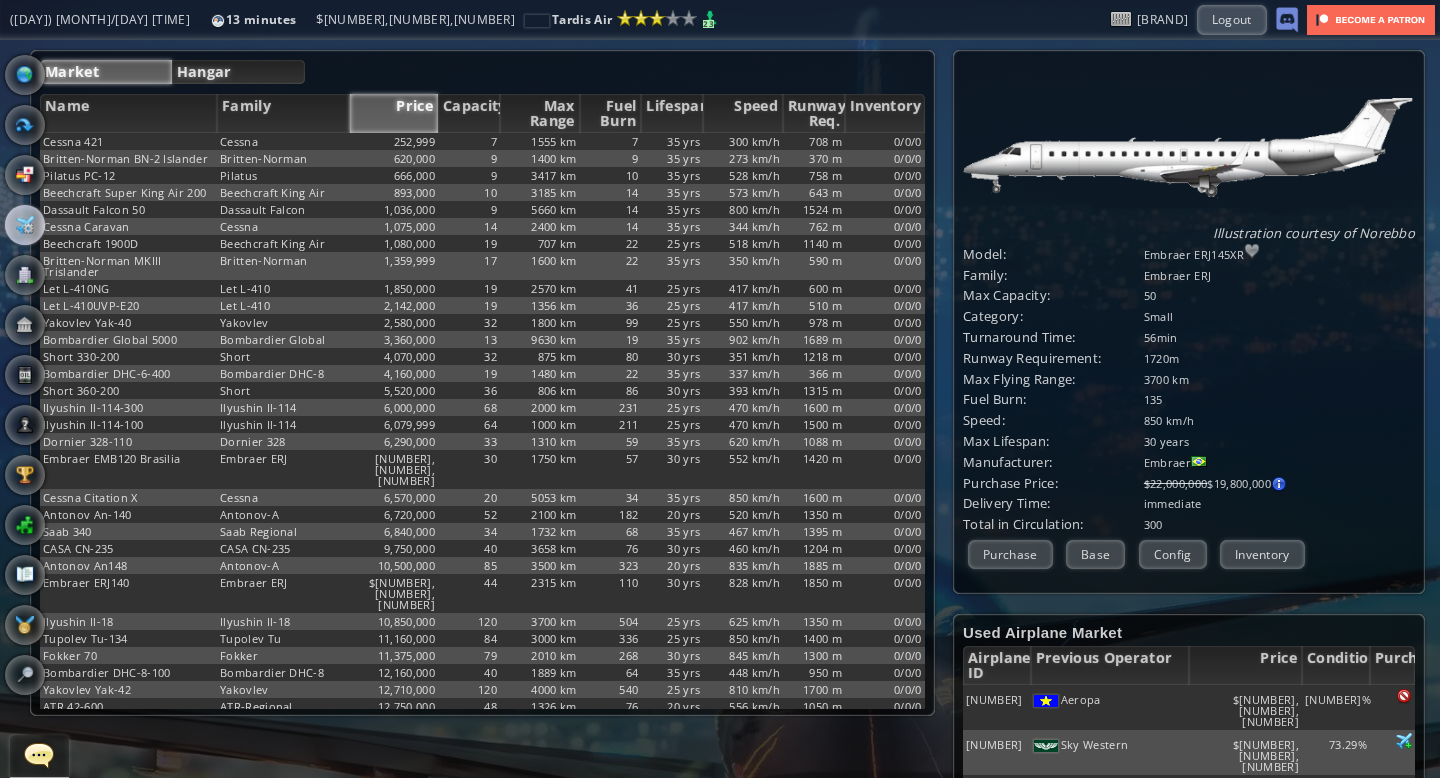 click on "Hangar" at bounding box center [239, 72] 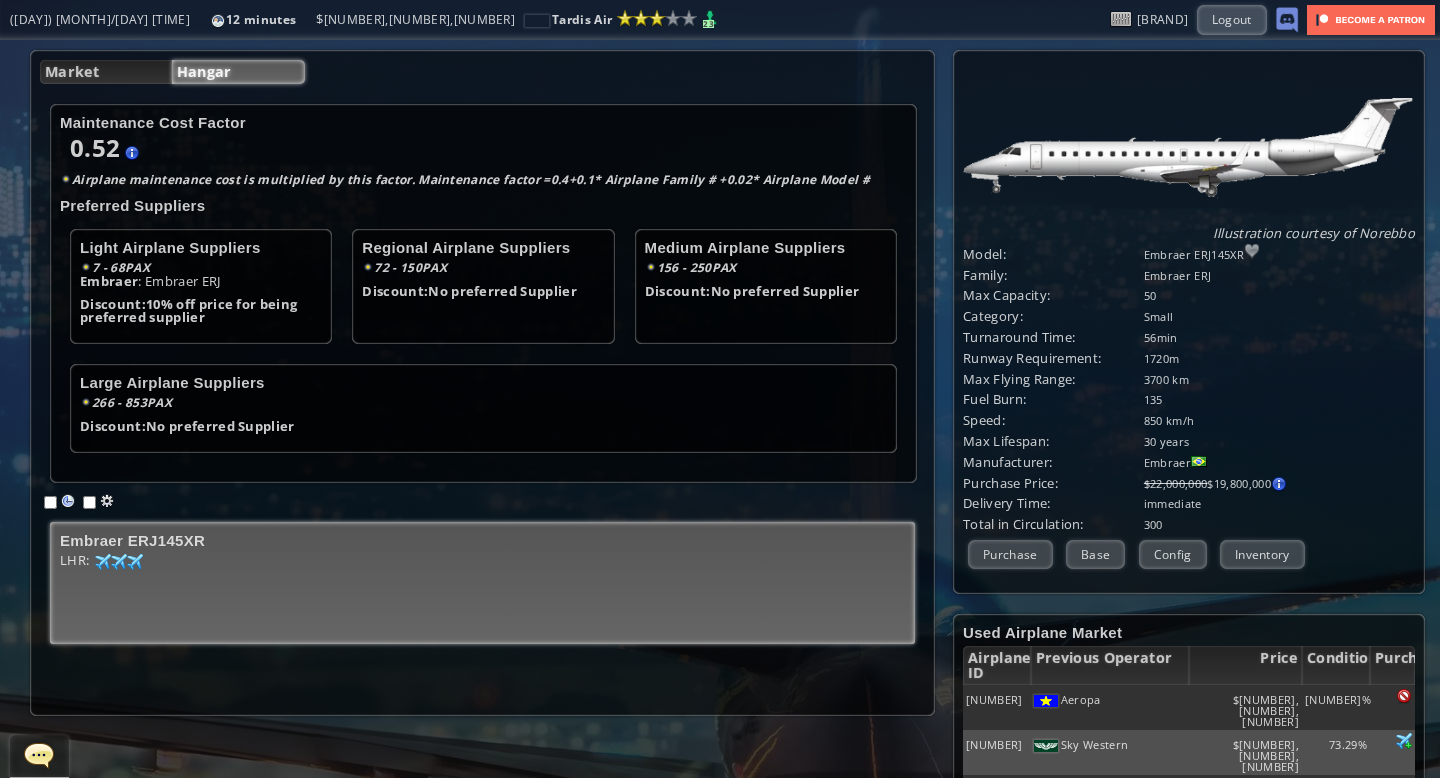click on "LHR: [NUMBER] [NUMBER] [NUMBER] [NUMBER] [NUMBER] [NUMBER]" at bounding box center [482, 589] 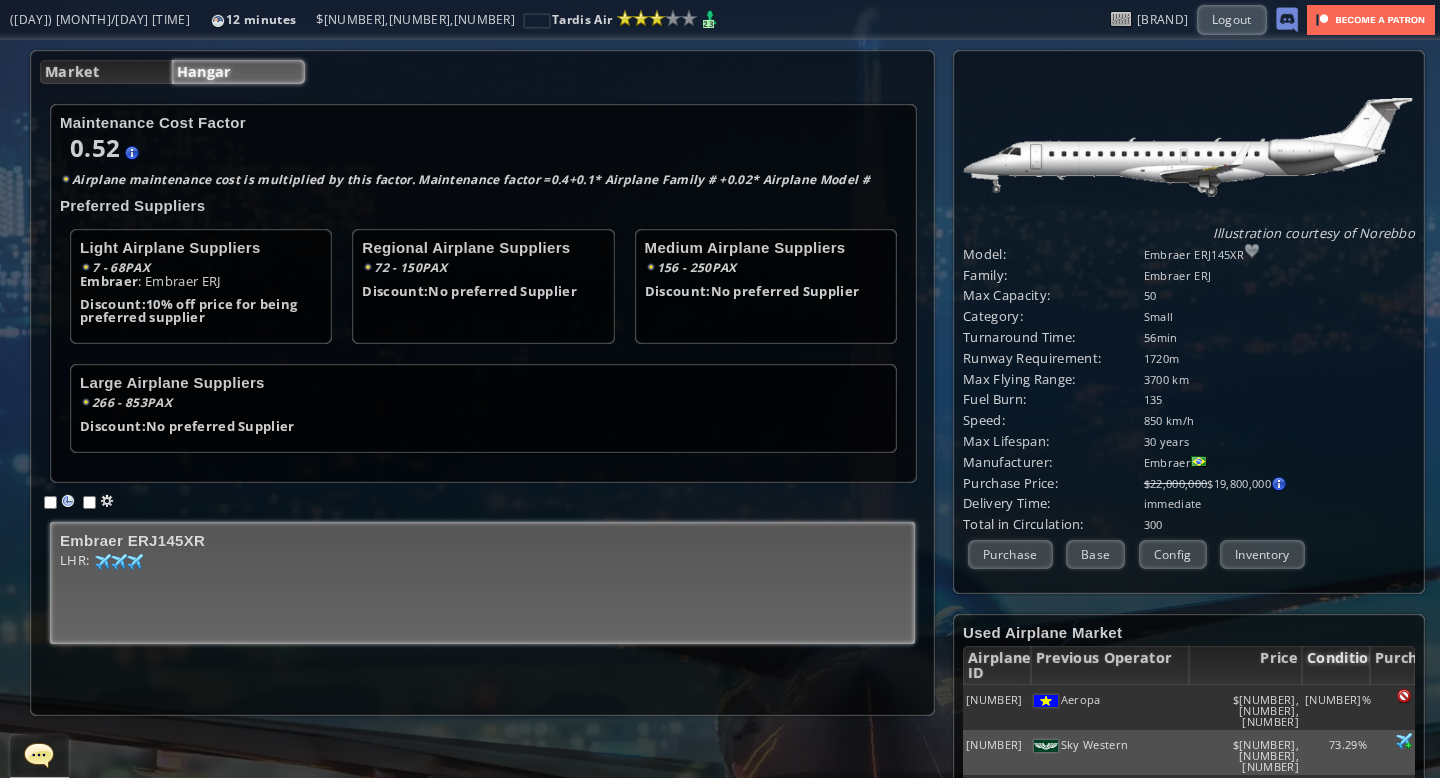 click on "Condition" at bounding box center [1336, 665] 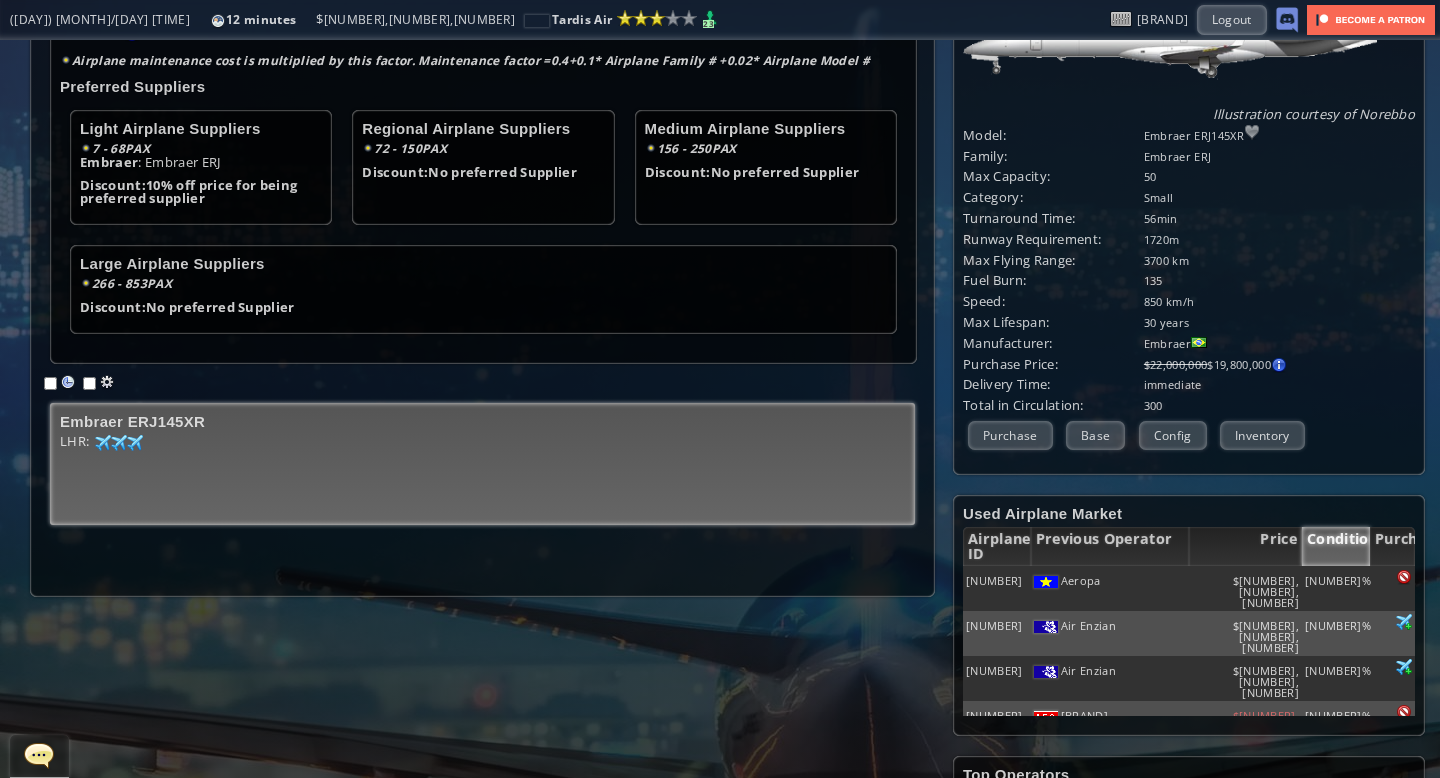 scroll, scrollTop: 126, scrollLeft: 0, axis: vertical 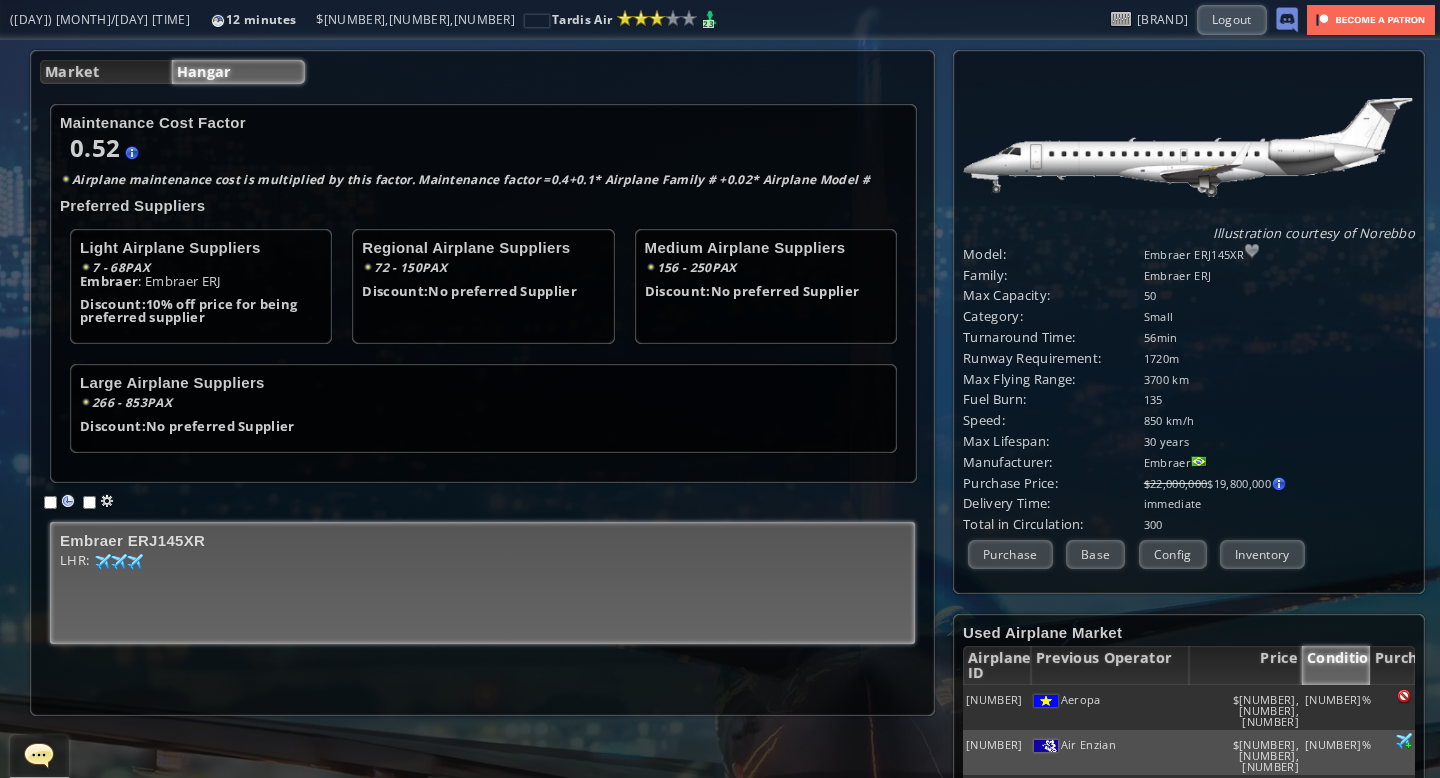 click at bounding box center [1252, 251] 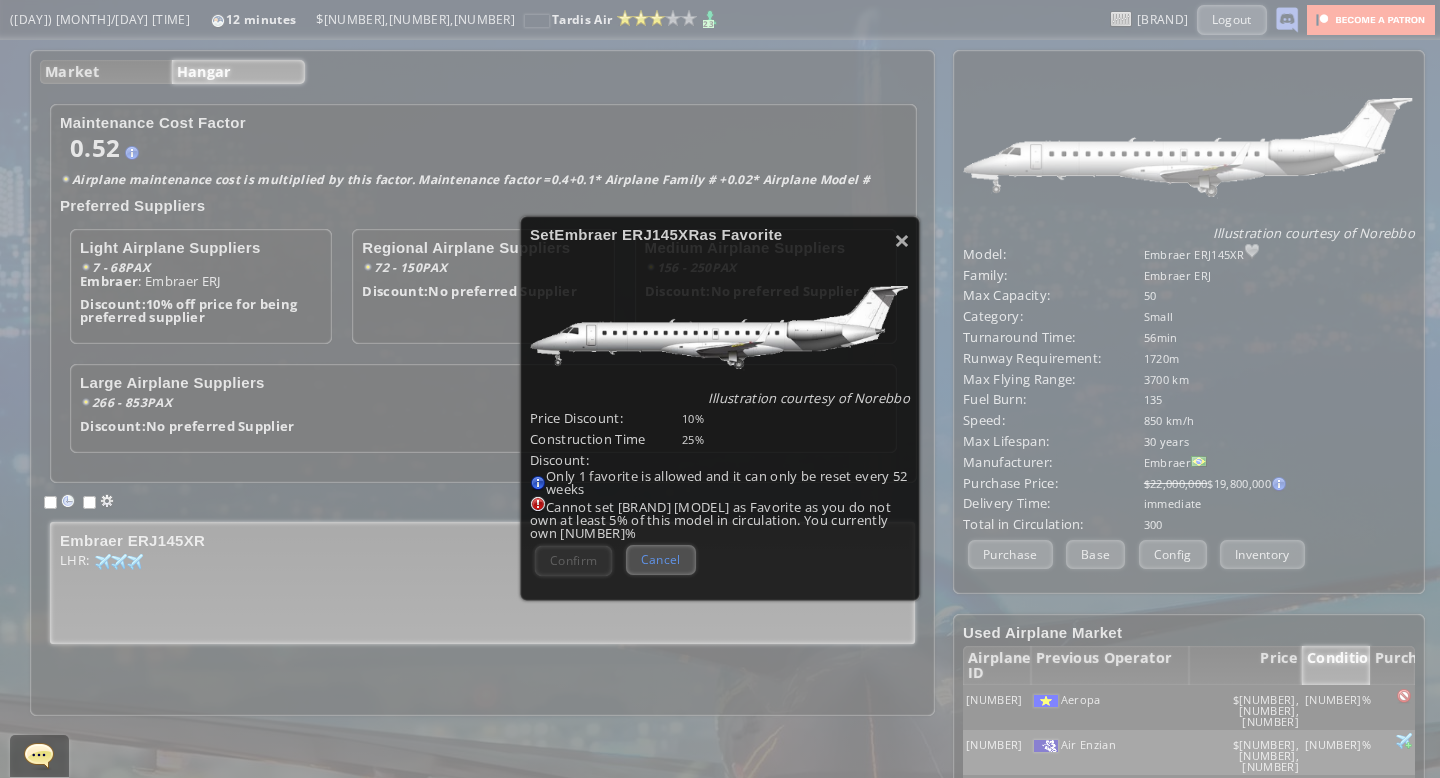 click on "Cancel" at bounding box center (661, 559) 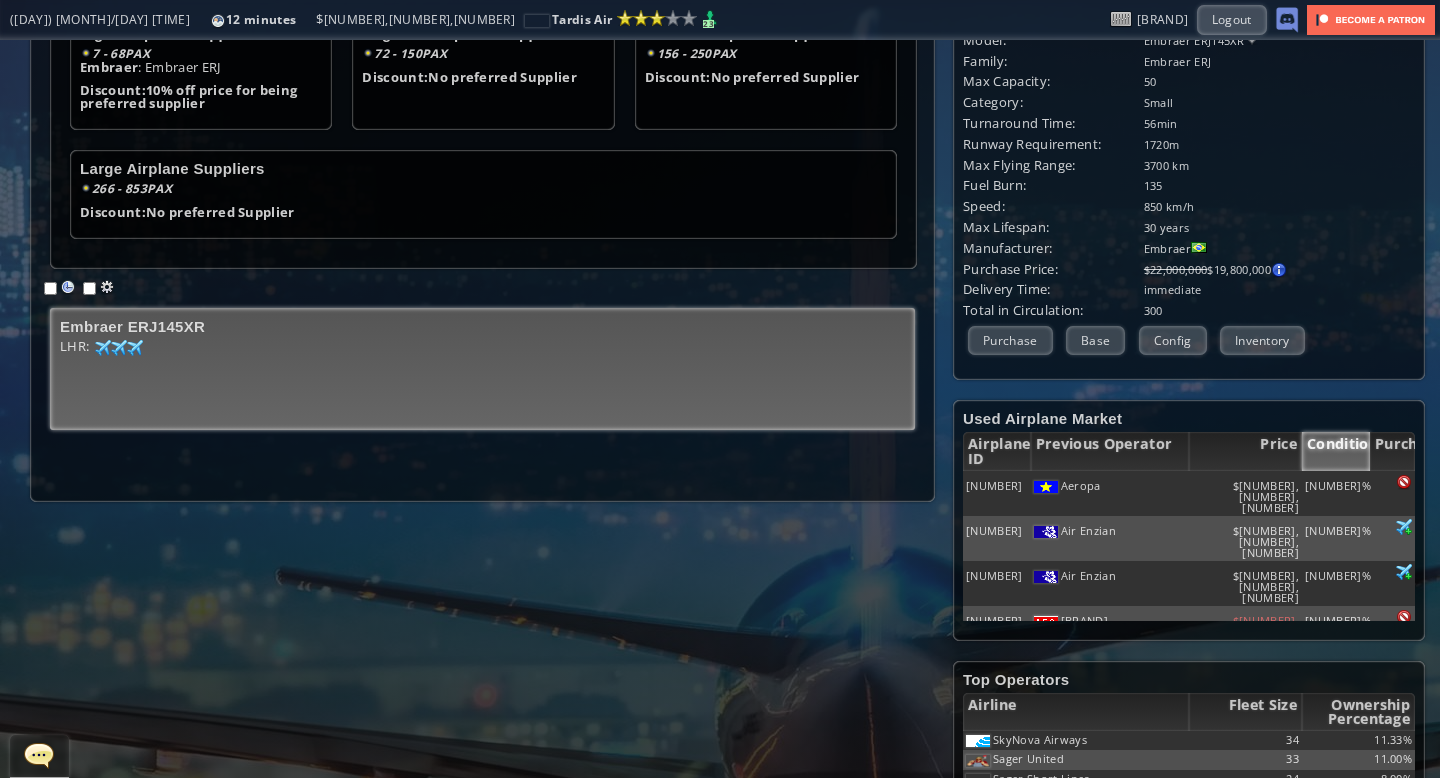 scroll, scrollTop: 0, scrollLeft: 0, axis: both 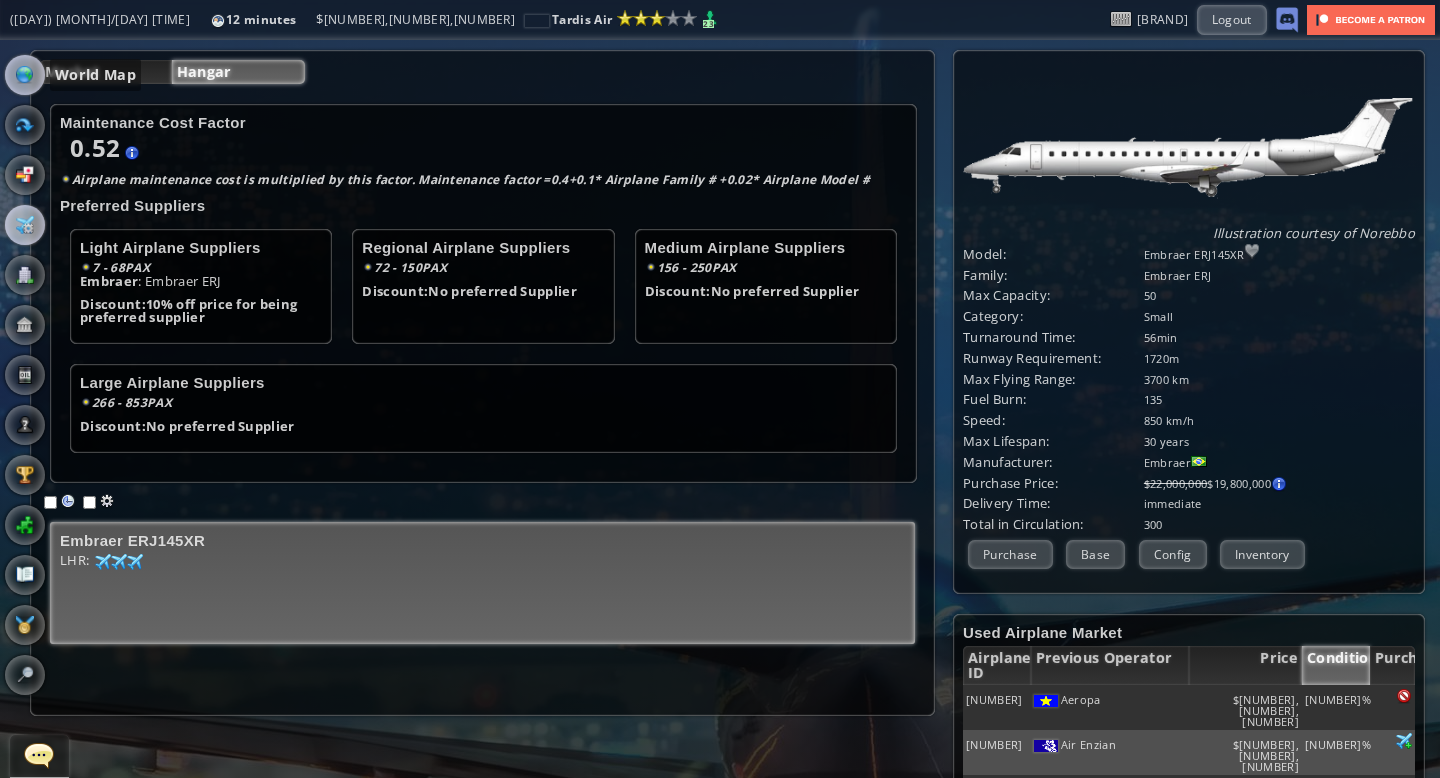 click at bounding box center [25, 75] 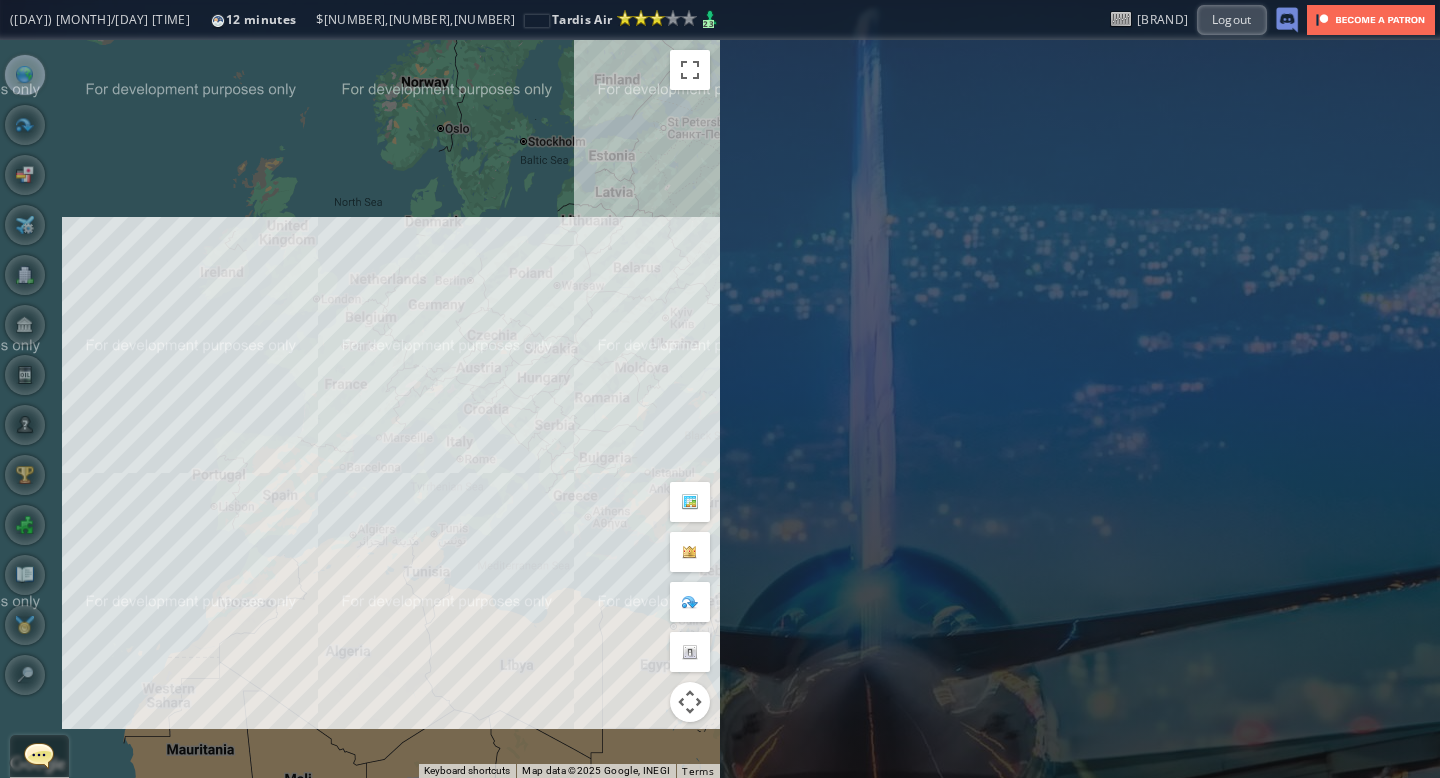 drag, startPoint x: 442, startPoint y: 167, endPoint x: 436, endPoint y: 183, distance: 17.088007 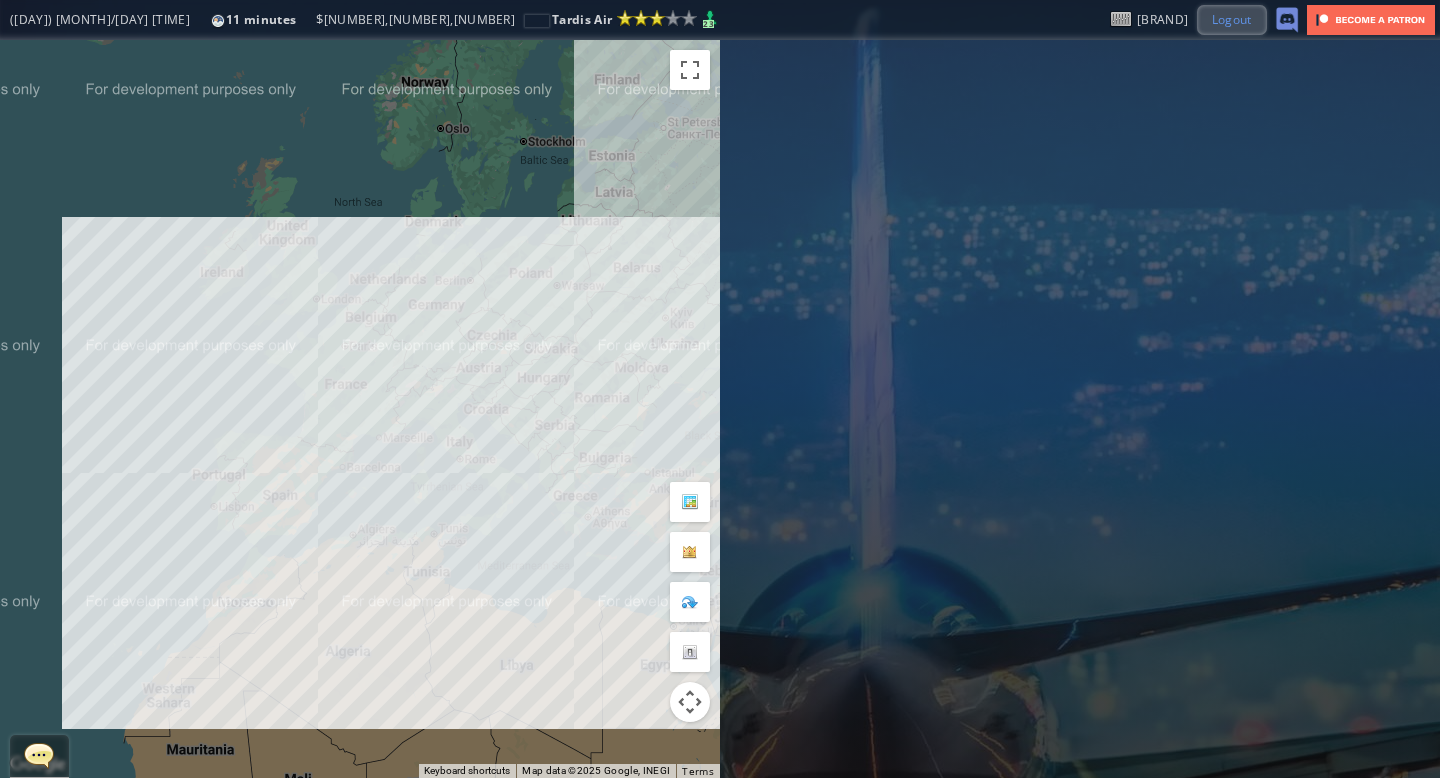 click on "Logout" at bounding box center (1232, 19) 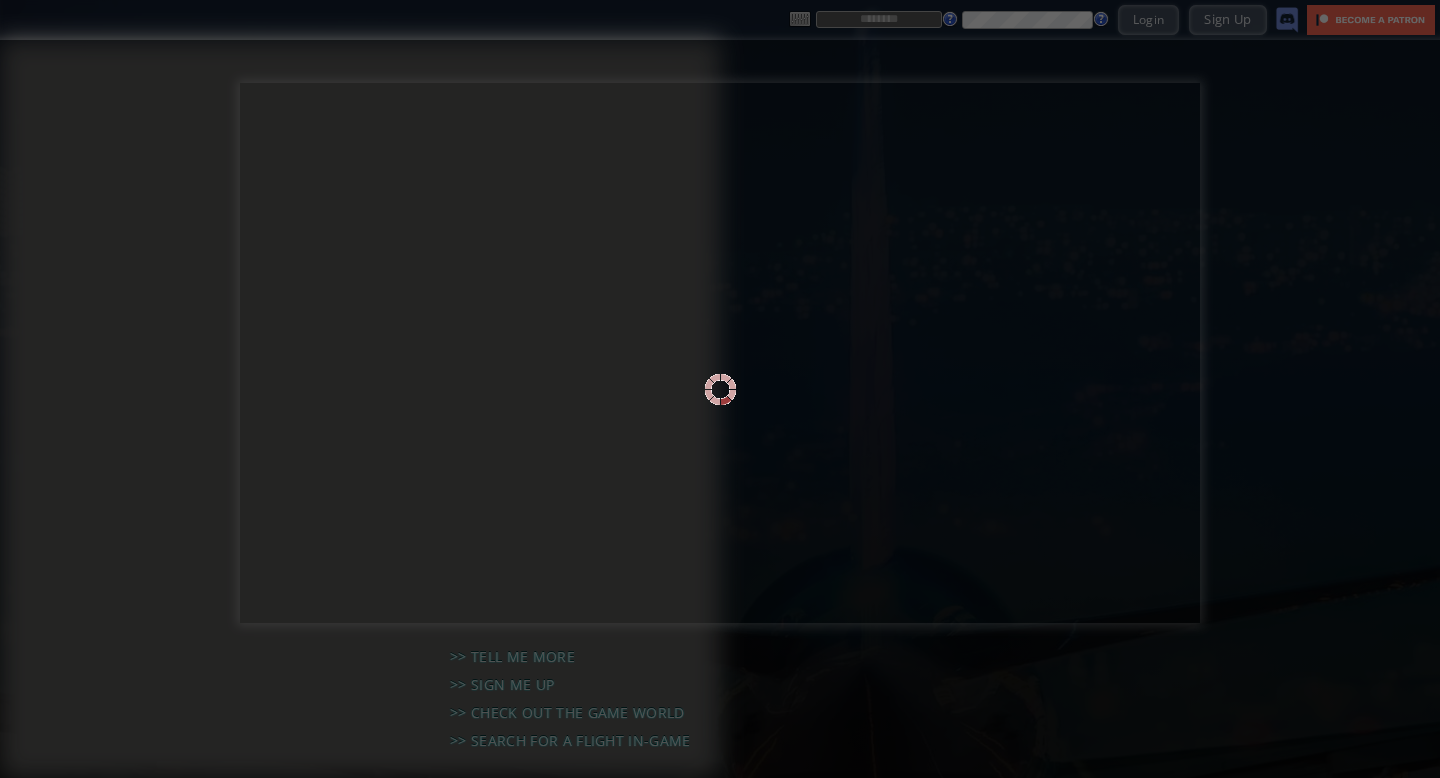 scroll, scrollTop: 0, scrollLeft: 0, axis: both 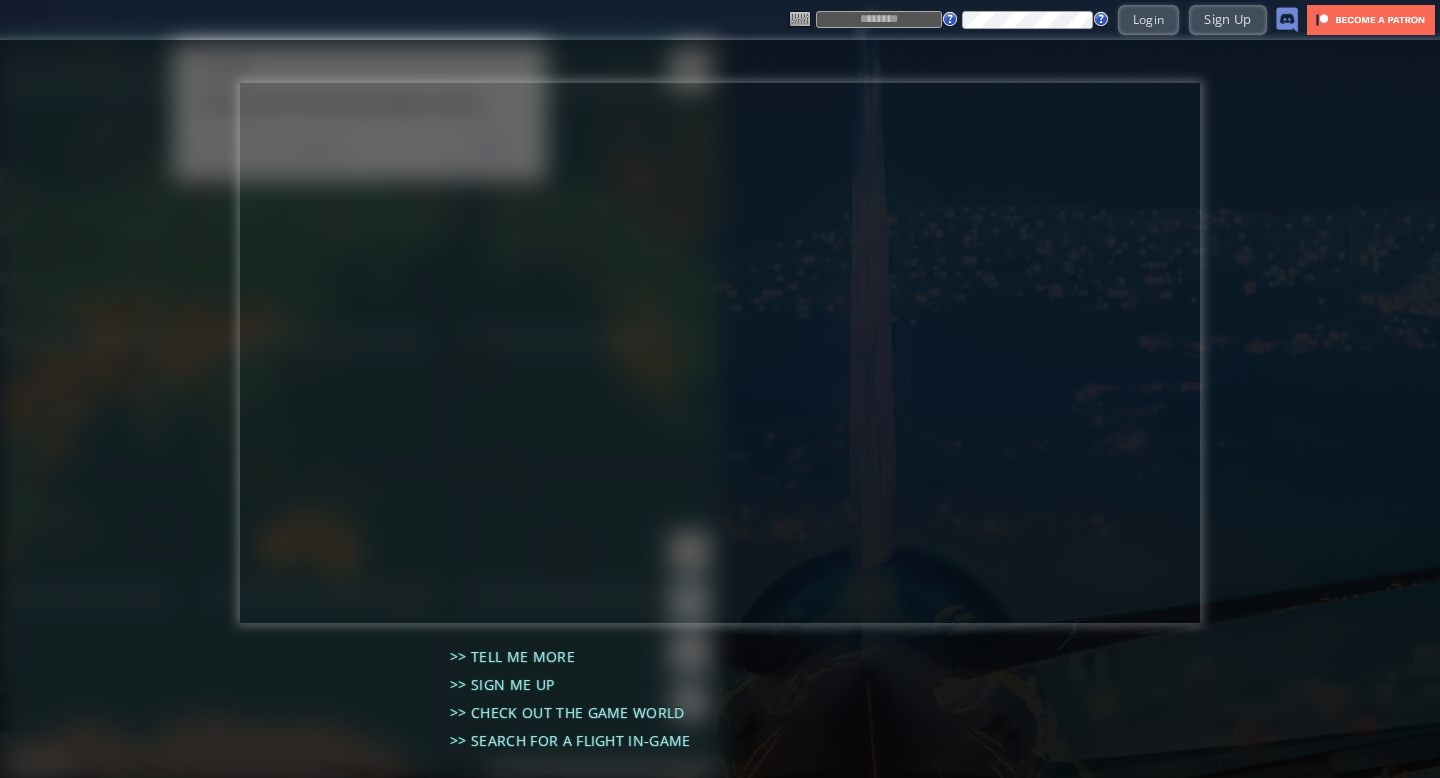 click at bounding box center [879, 19] 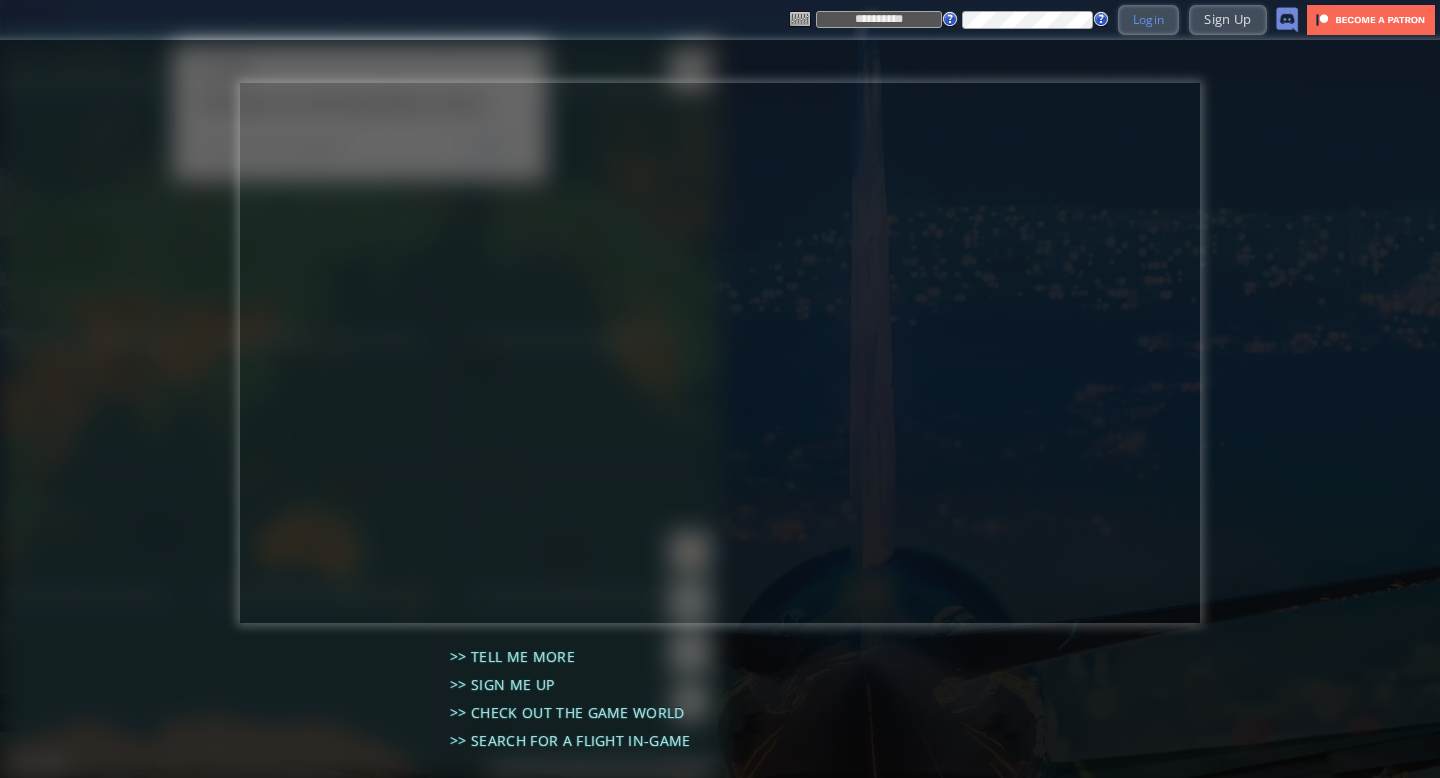 click on "Login" at bounding box center [1149, 19] 